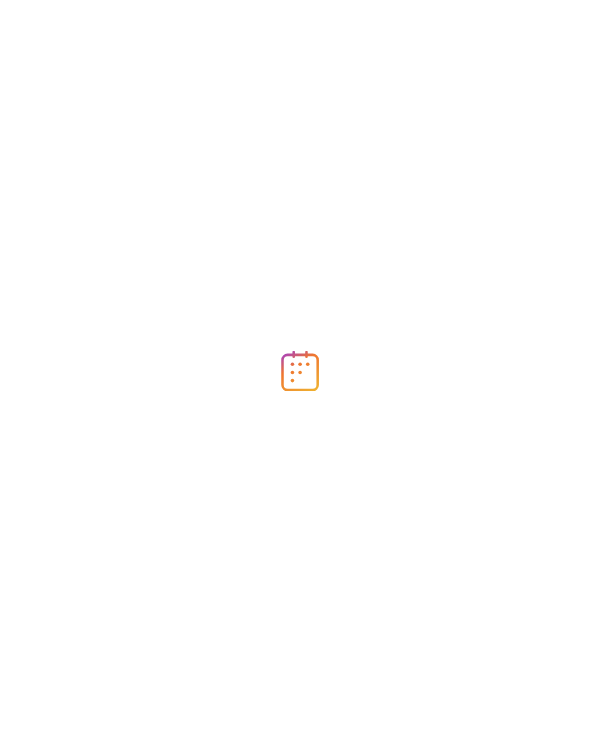 scroll, scrollTop: 0, scrollLeft: 0, axis: both 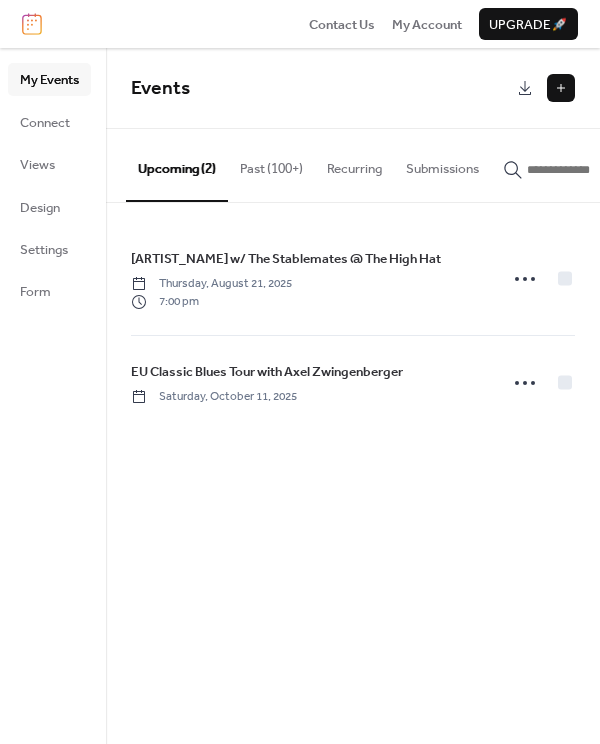 click at bounding box center [561, 88] 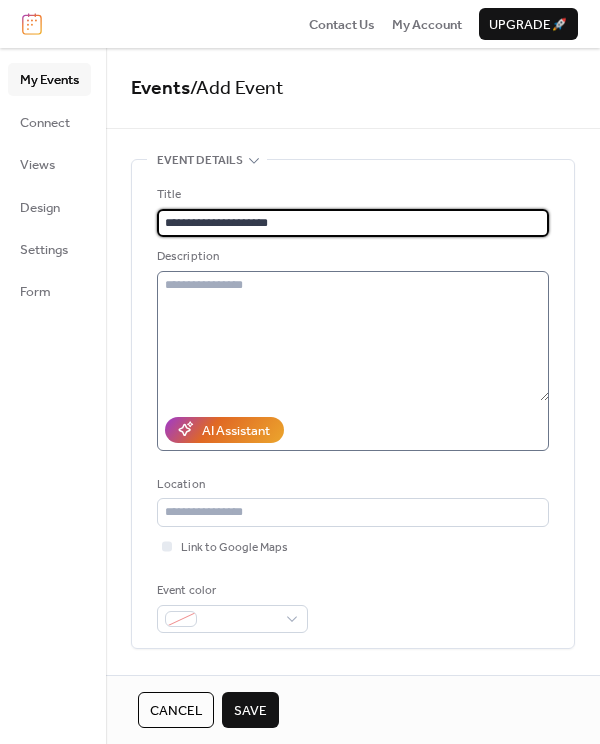type on "**********" 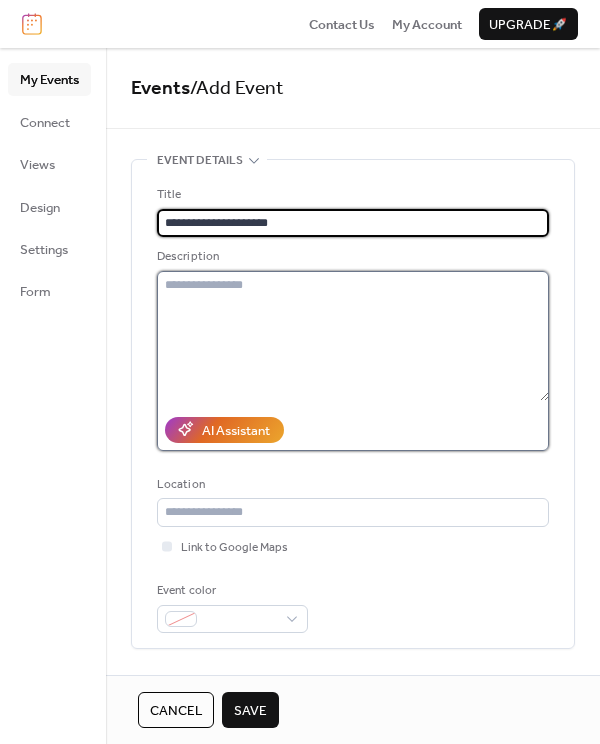 click at bounding box center (353, 336) 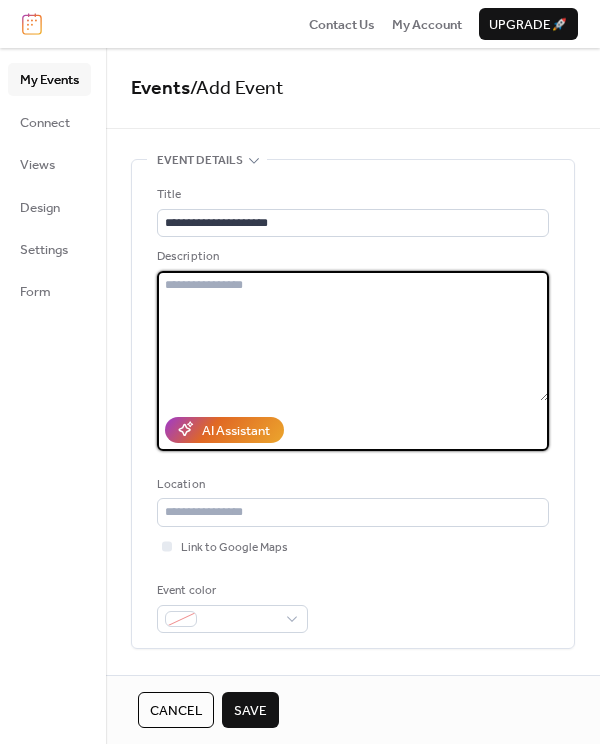 paste on "**********" 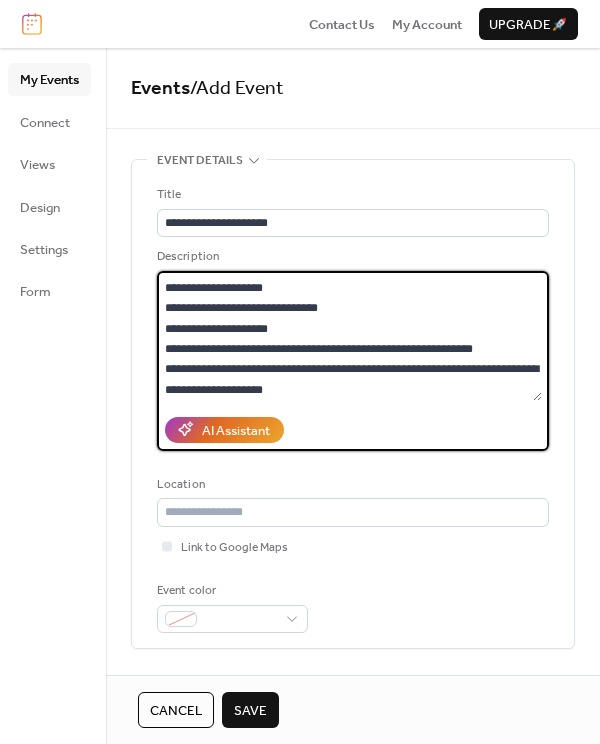 scroll, scrollTop: 0, scrollLeft: 0, axis: both 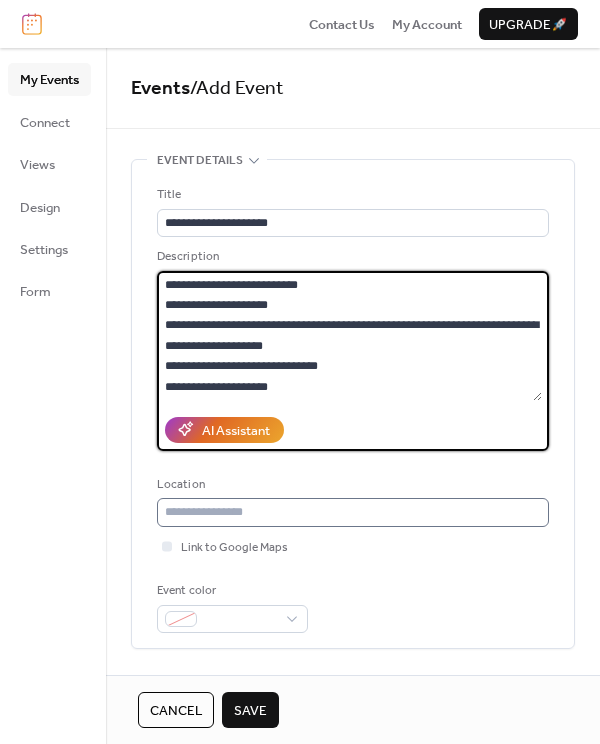 type on "**********" 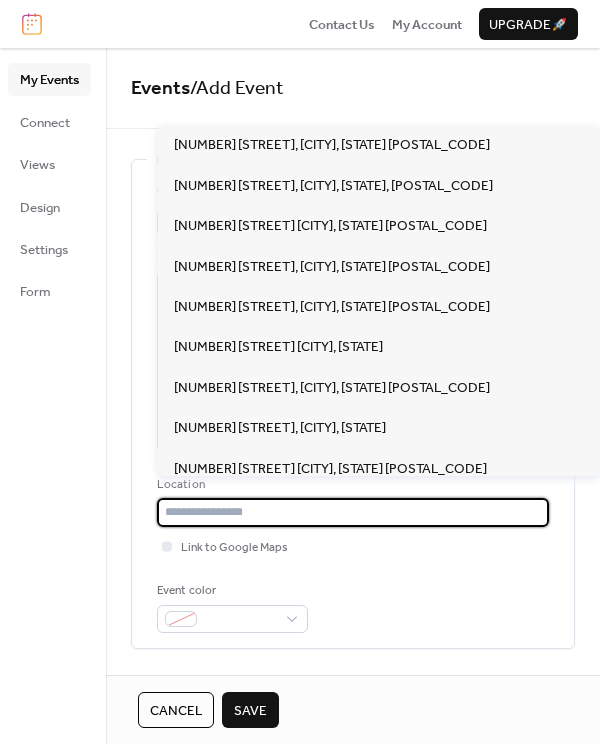 click at bounding box center (353, 512) 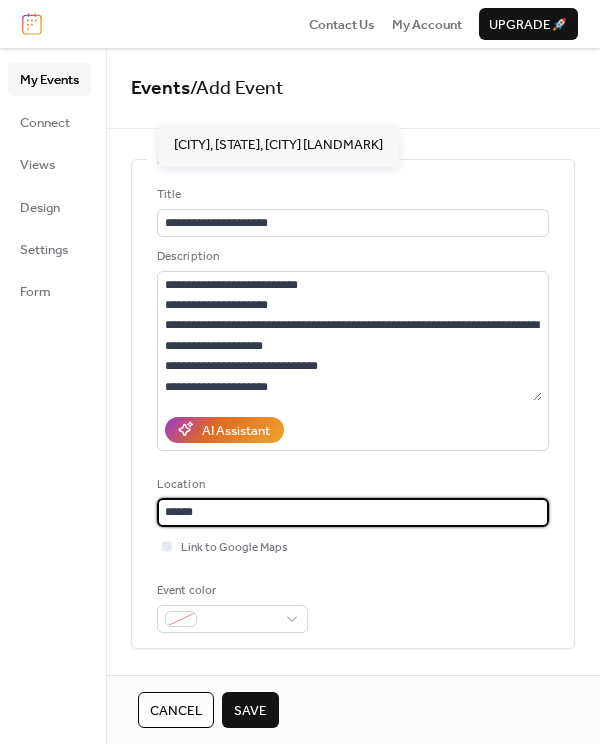 click on "******" at bounding box center (353, 512) 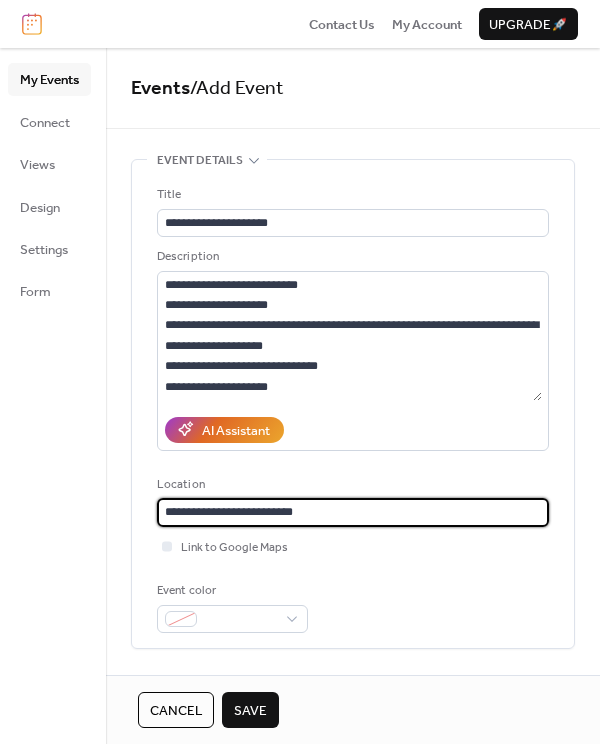 type on "**********" 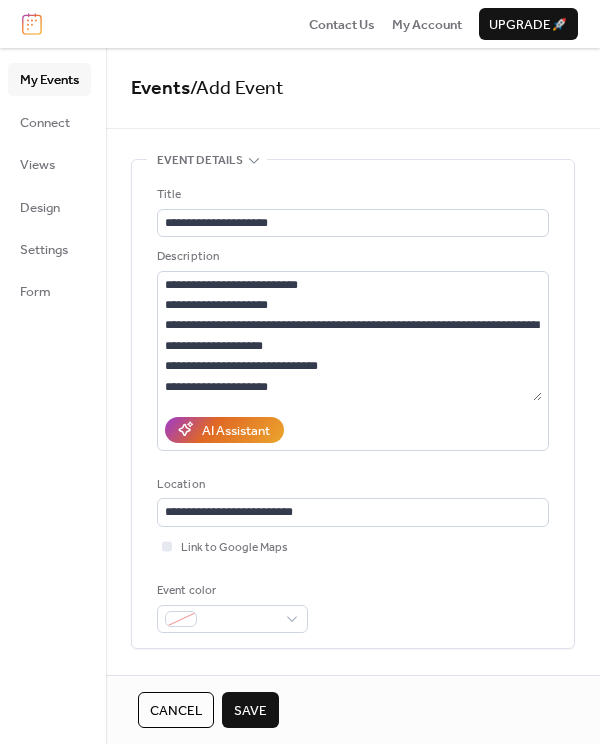 click on "**********" at bounding box center (353, 409) 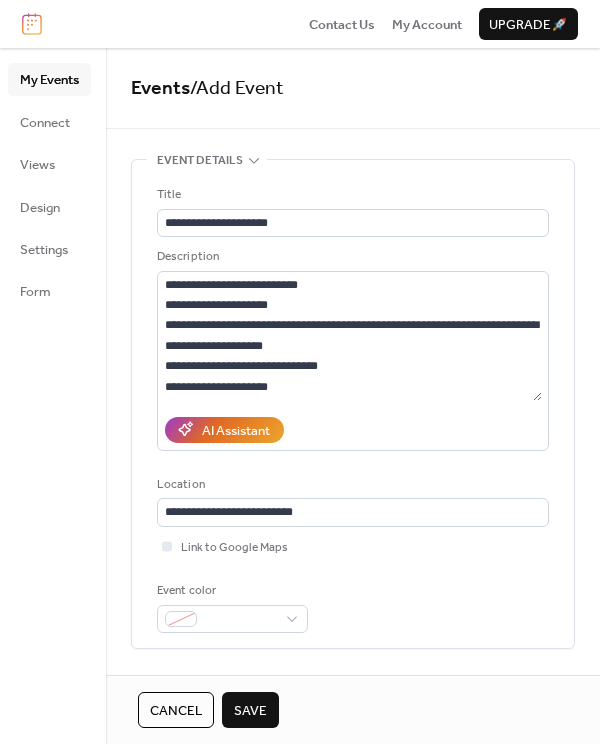 scroll, scrollTop: 4, scrollLeft: 0, axis: vertical 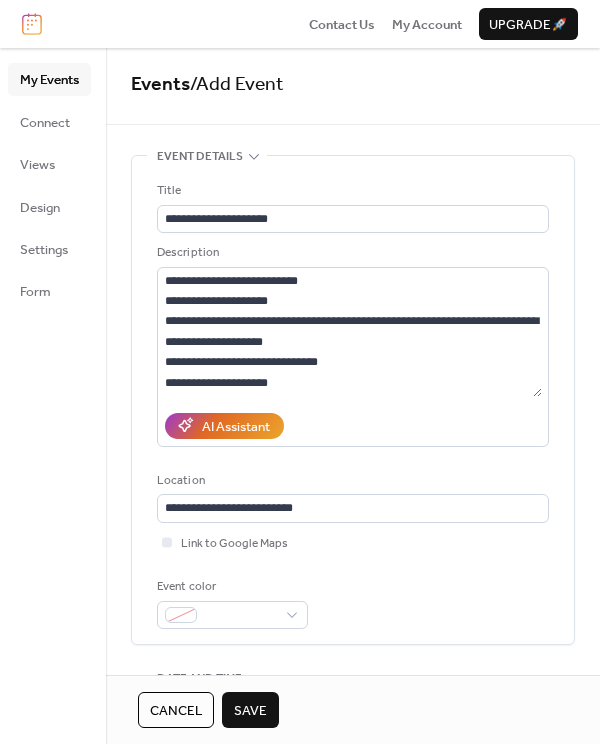 click on "Save" at bounding box center (250, 711) 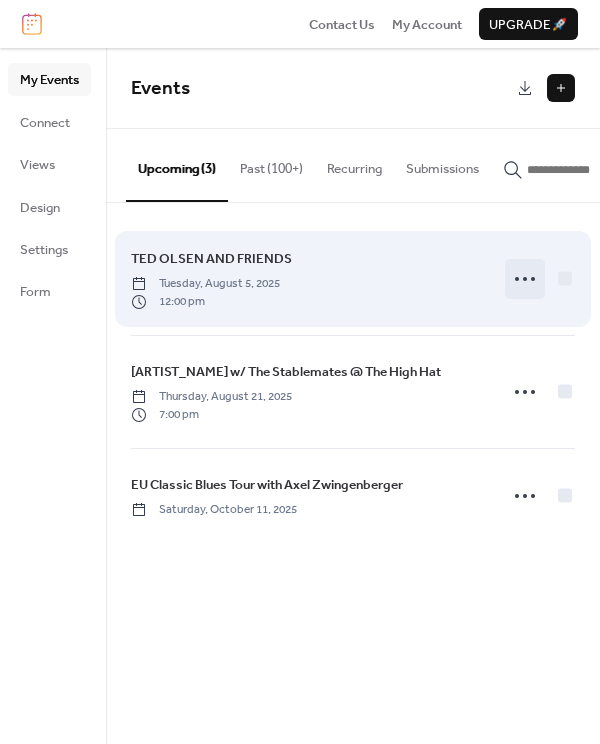 click 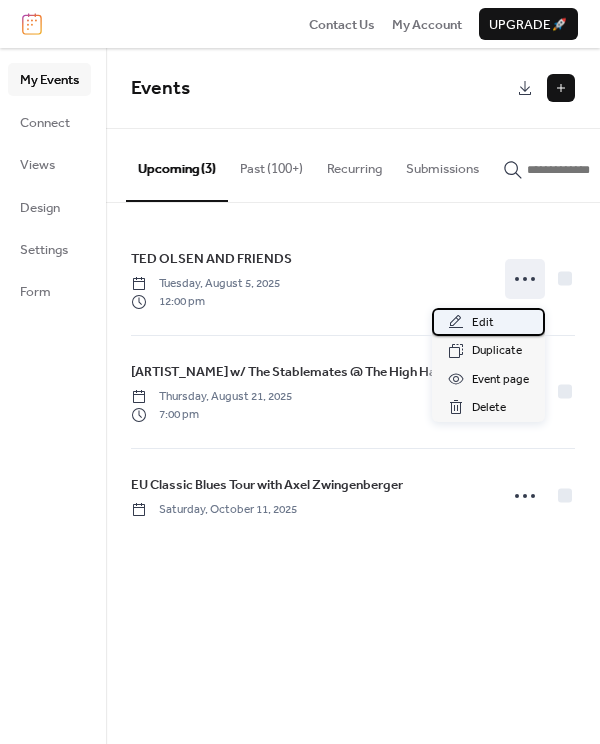 click on "Edit" at bounding box center (483, 323) 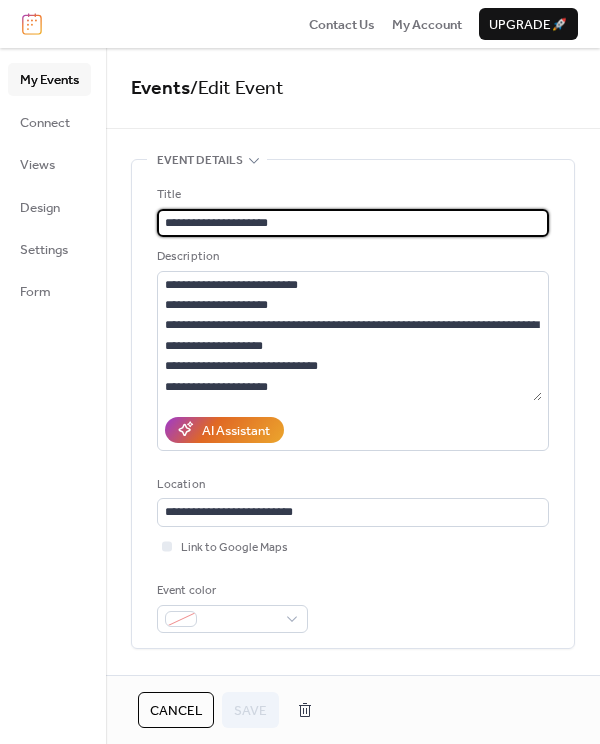 click on "**********" at bounding box center (353, 223) 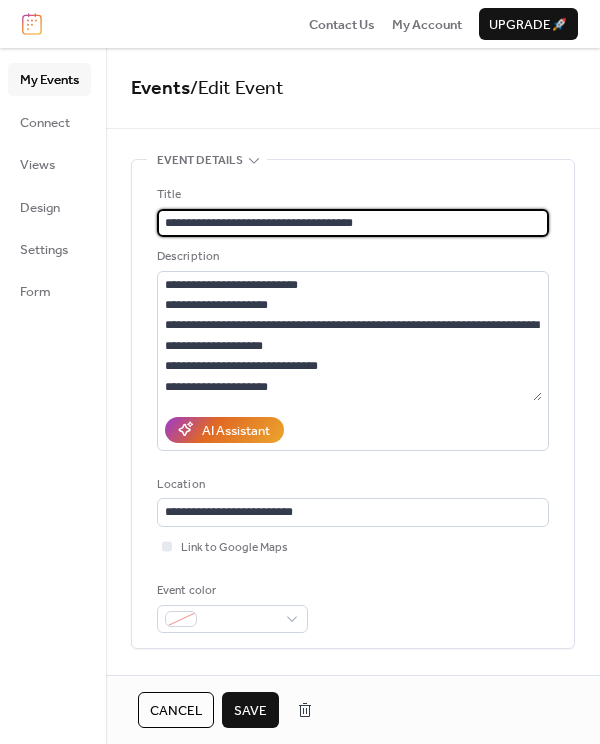 type on "**********" 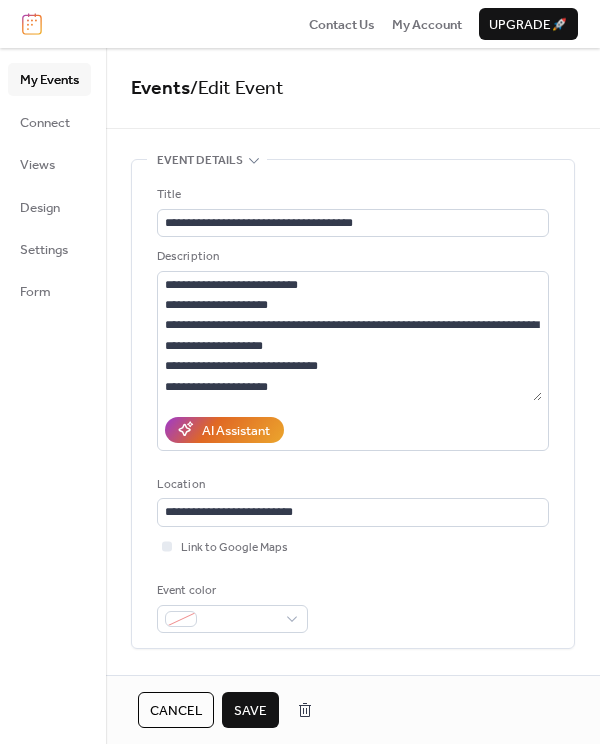click on "**********" at bounding box center [353, 409] 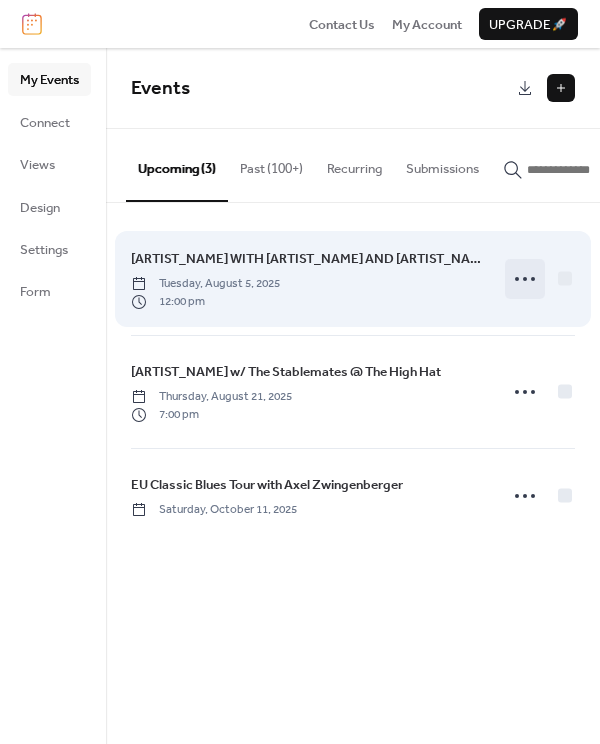 click 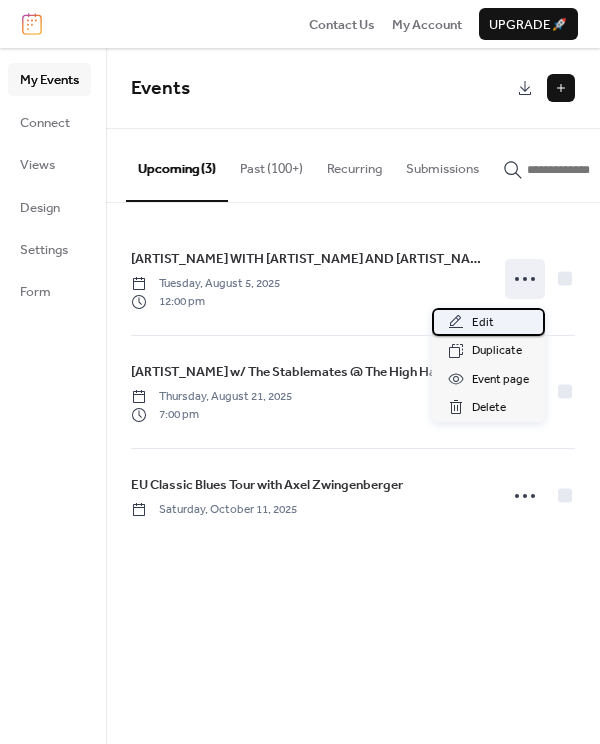 click on "Edit" at bounding box center (483, 323) 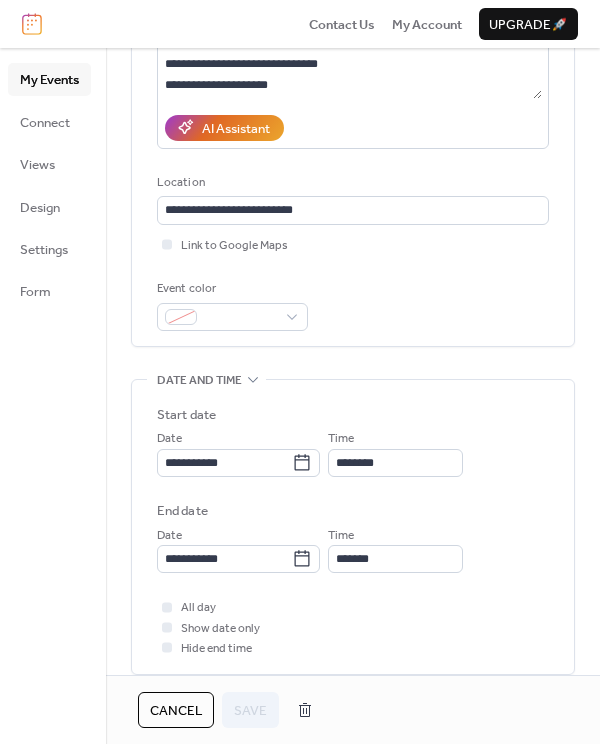 scroll, scrollTop: 304, scrollLeft: 0, axis: vertical 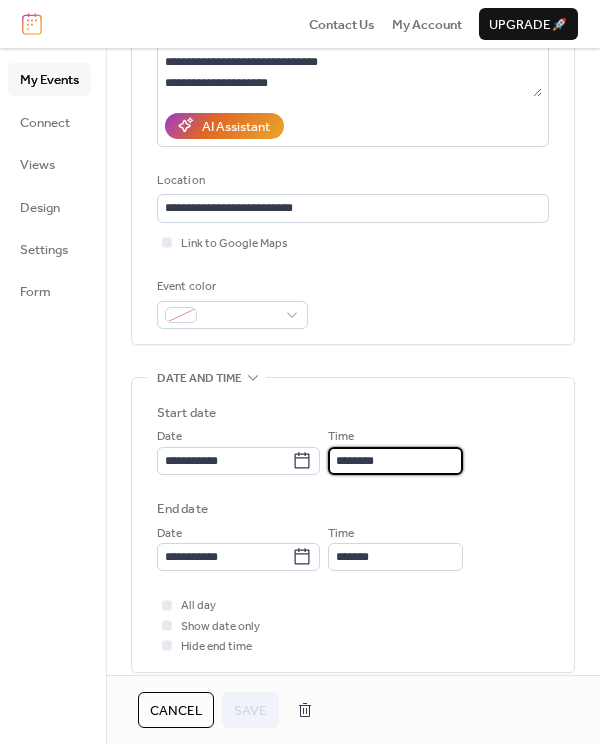click on "********" at bounding box center [395, 461] 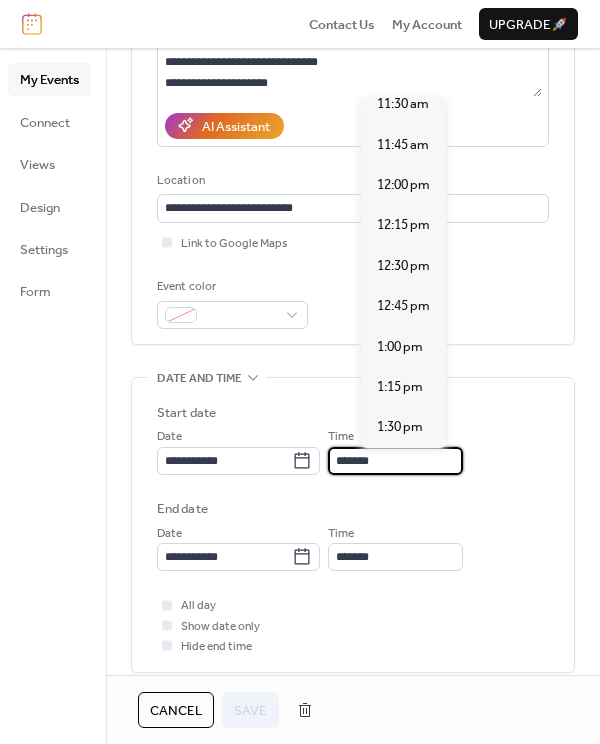 scroll, scrollTop: 2964, scrollLeft: 0, axis: vertical 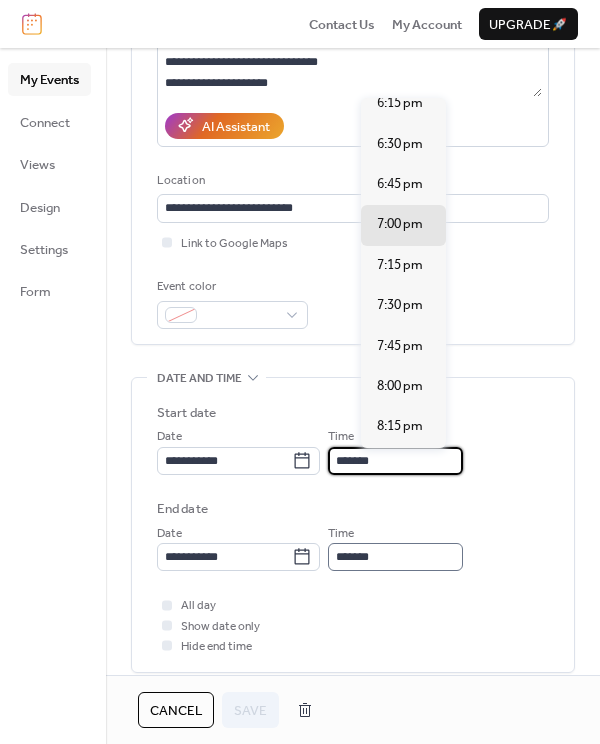 type on "*******" 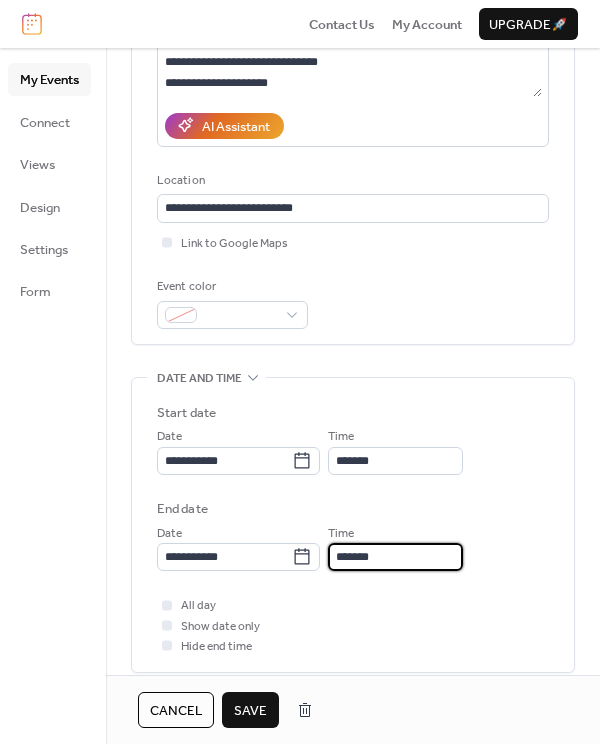 click on "*******" at bounding box center (395, 557) 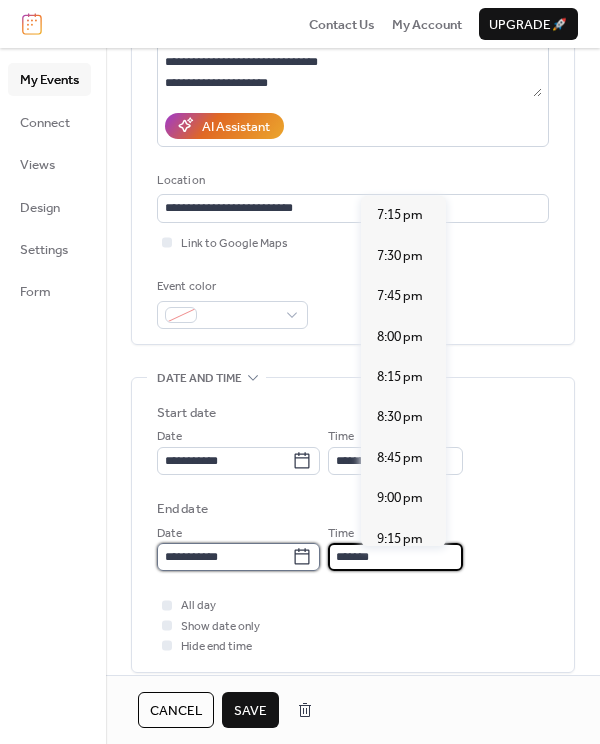 type on "*******" 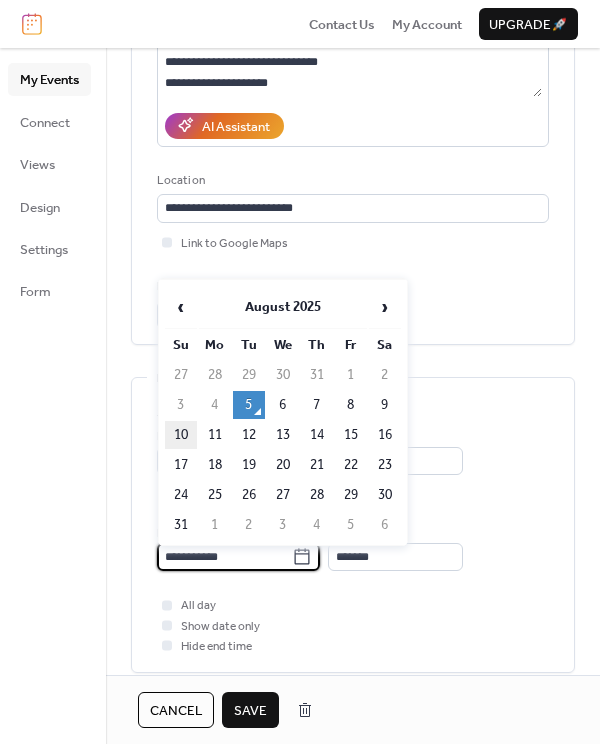 click on "10" at bounding box center [181, 435] 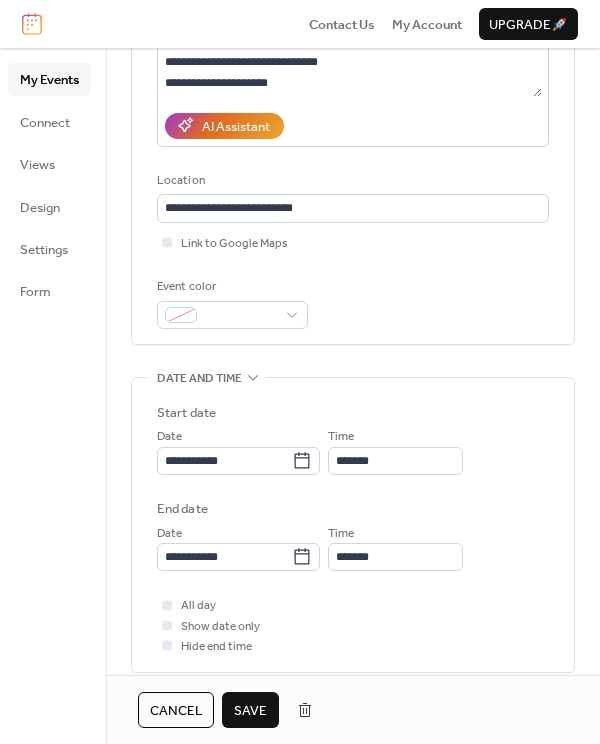 click on "All day Show date only Hide end time" at bounding box center [353, 625] 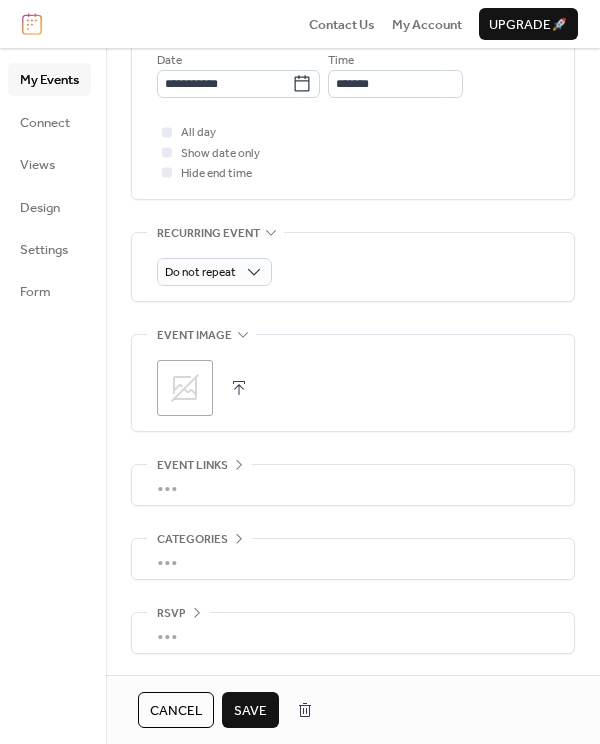 scroll, scrollTop: 780, scrollLeft: 0, axis: vertical 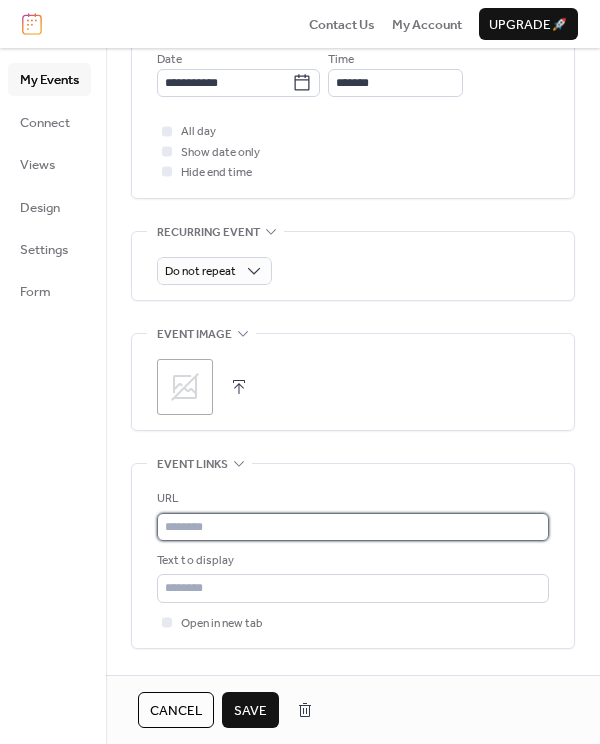 click at bounding box center [353, 527] 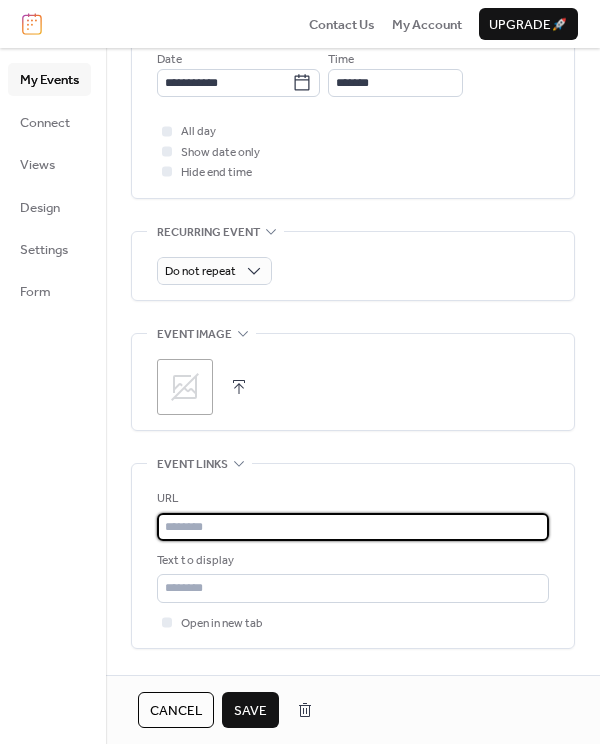 paste on "**********" 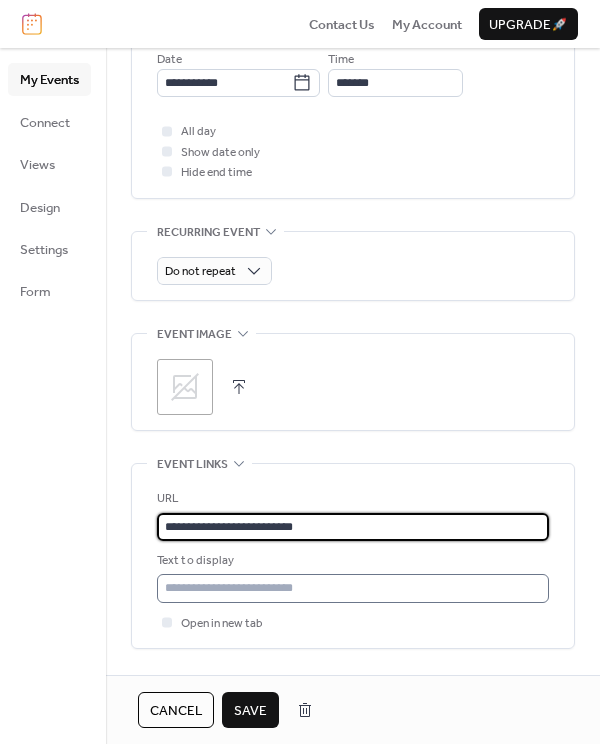 type on "**********" 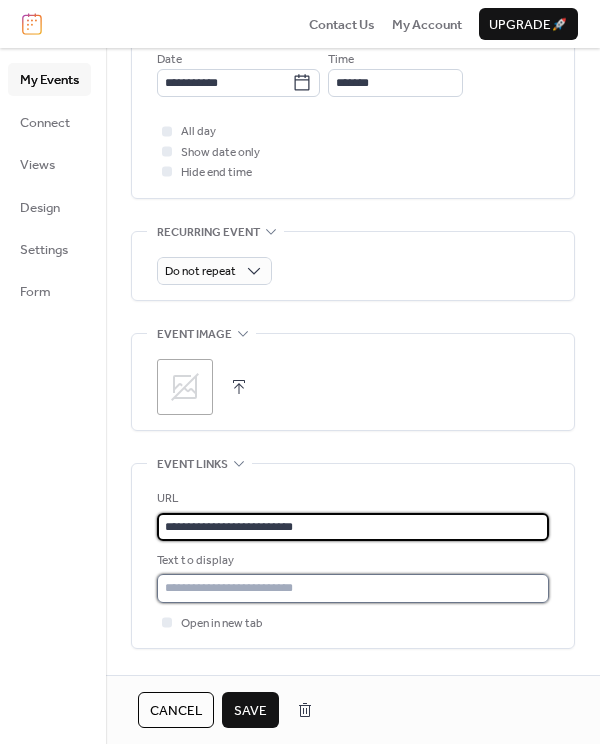 click at bounding box center [353, 588] 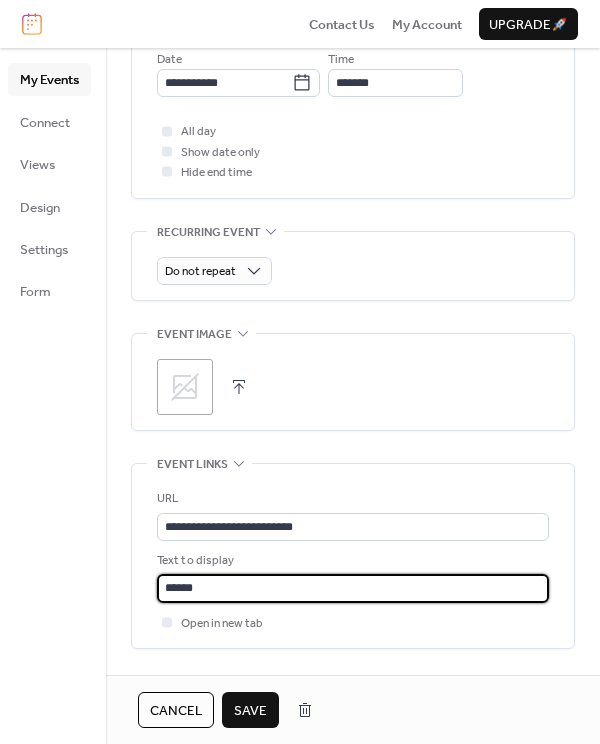 type on "******" 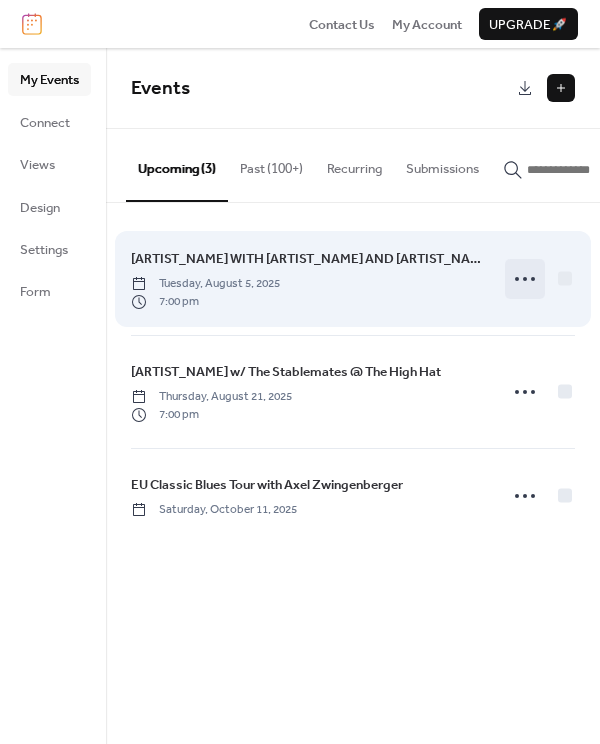 click 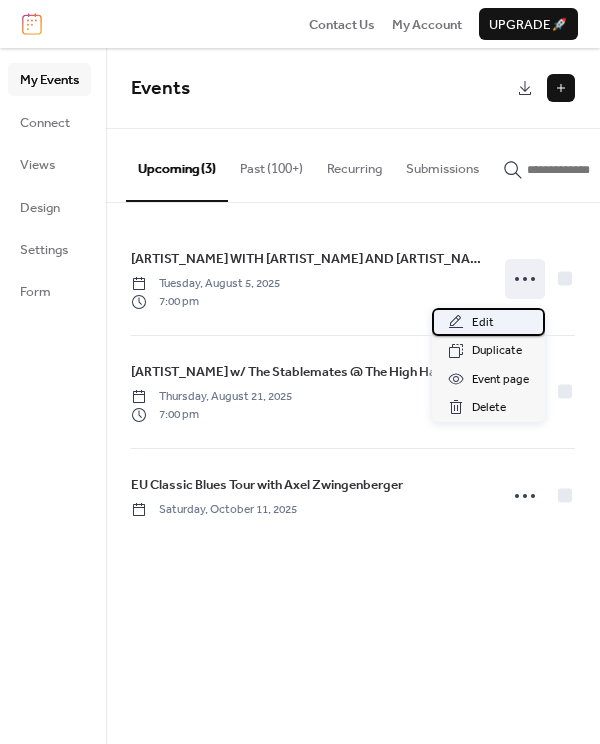 click on "Edit" at bounding box center (483, 323) 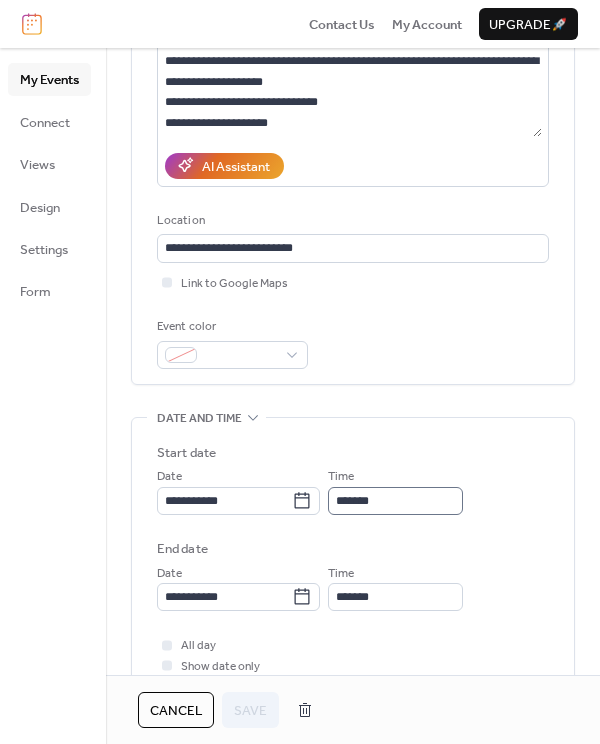 scroll, scrollTop: 317, scrollLeft: 0, axis: vertical 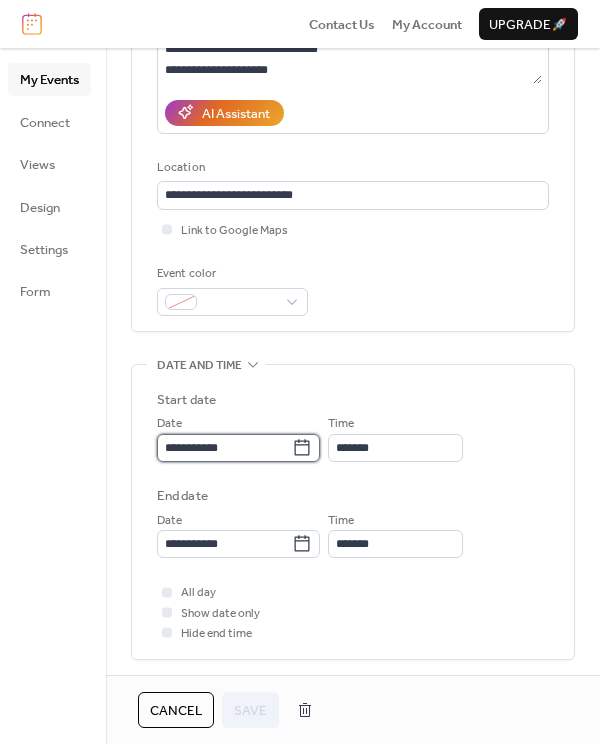 click on "**********" at bounding box center [224, 448] 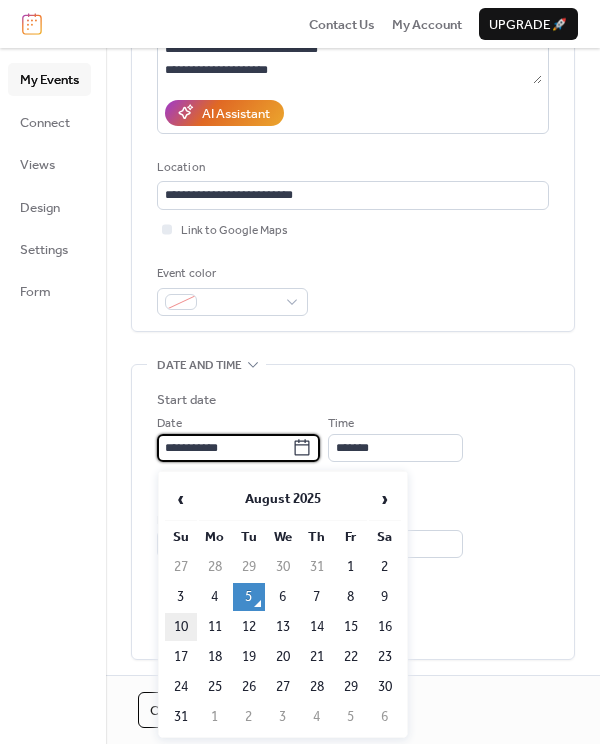 click on "10" at bounding box center [181, 627] 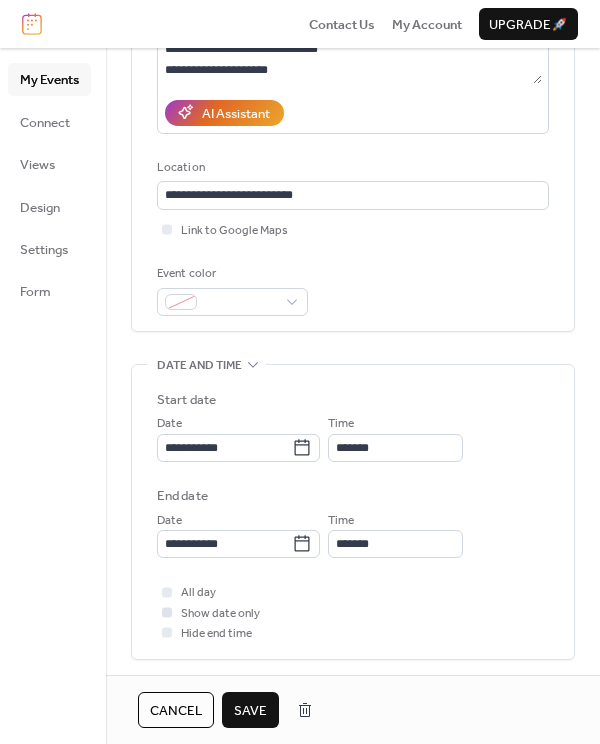 type on "**********" 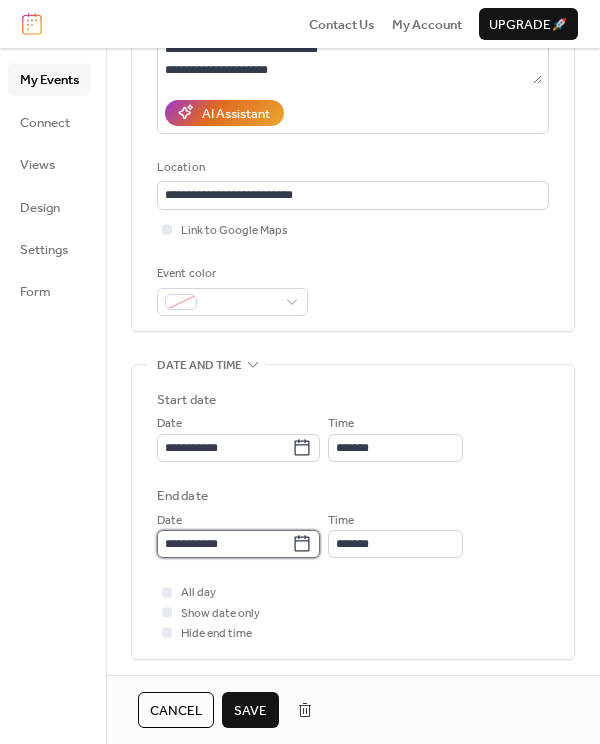 click on "**********" at bounding box center (224, 544) 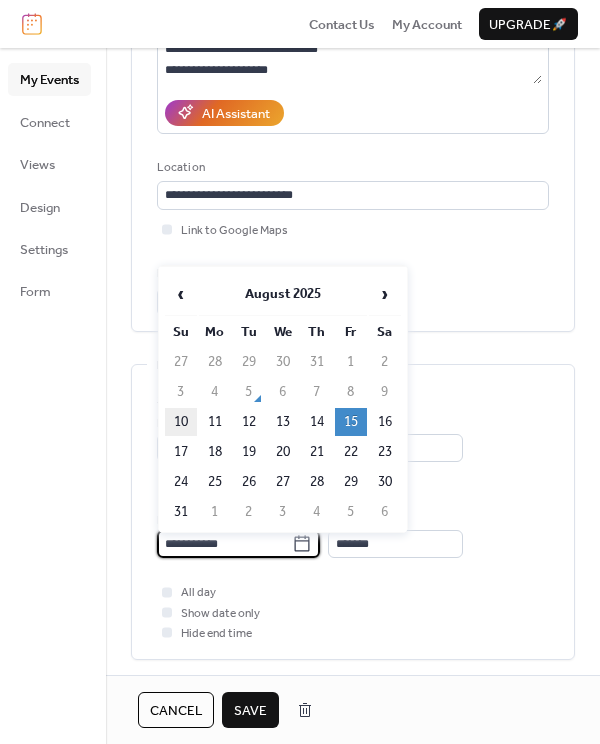 click on "10" at bounding box center (181, 422) 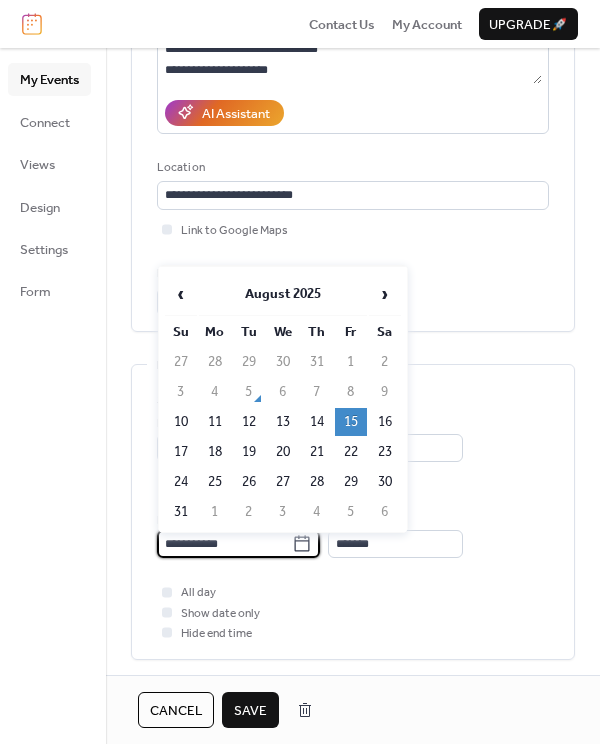 type on "**********" 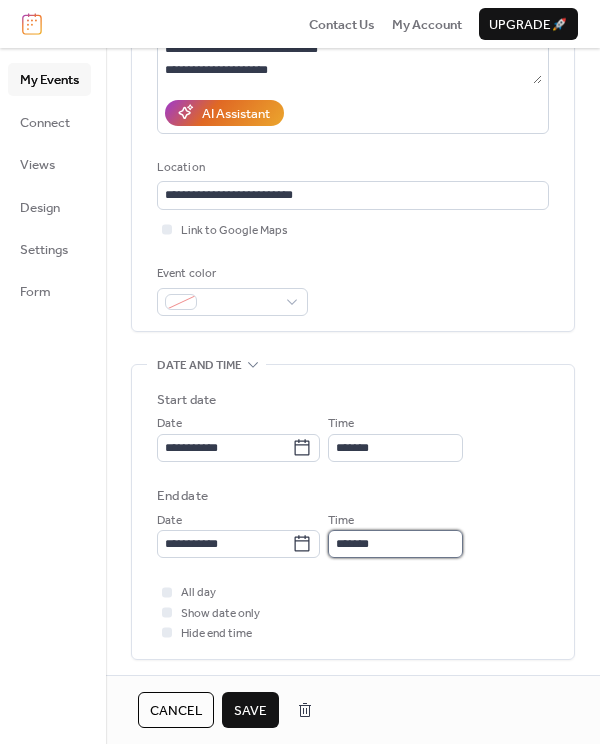 click on "*******" at bounding box center (395, 544) 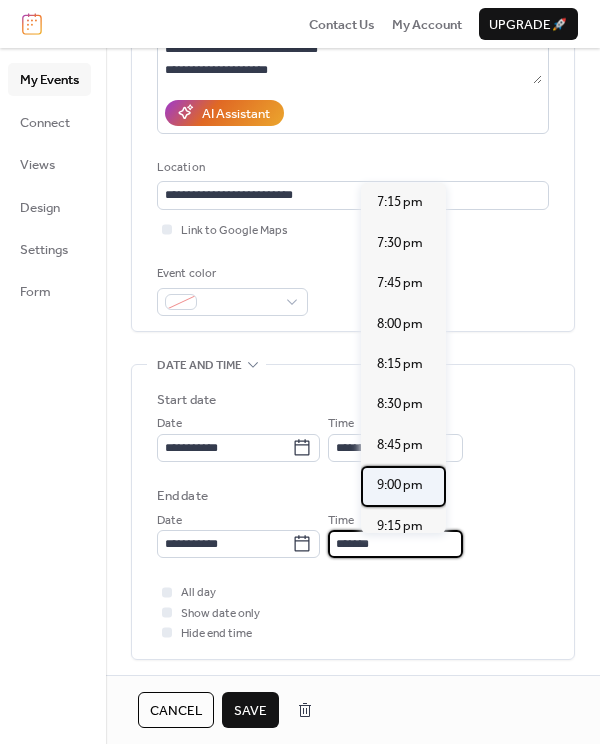 click on "9:00 pm" at bounding box center [400, 485] 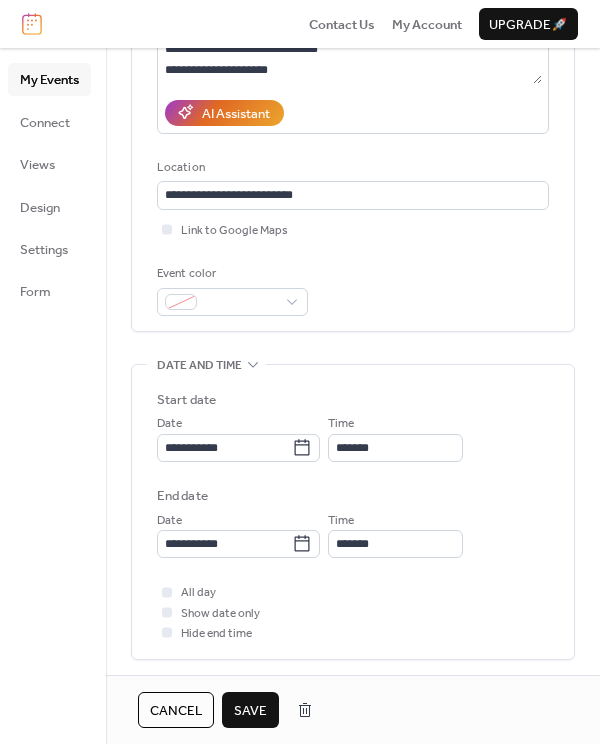click on "Save" at bounding box center (250, 711) 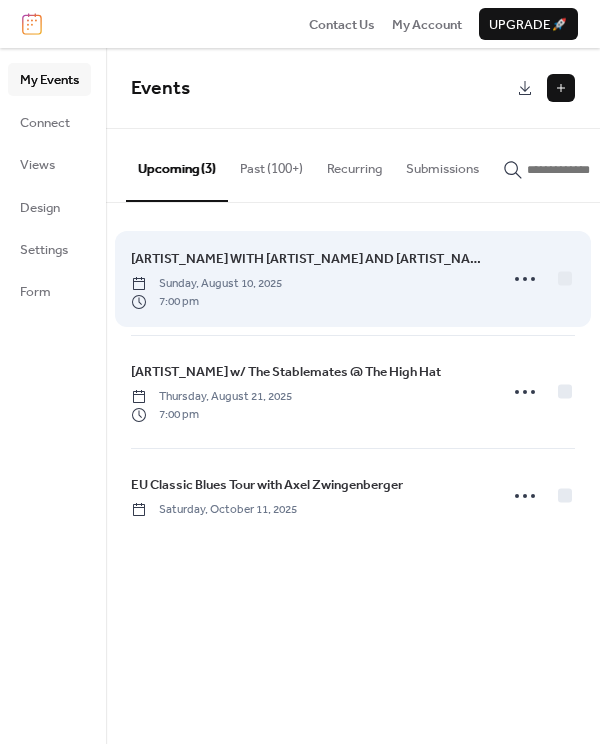 click on "[ARTIST_NAME] WITH [ARTIST_NAME] AND [ARTIST_NAME] [DAY], [MONTH] [DATE], [YEAR] [TIME]" at bounding box center [308, 279] 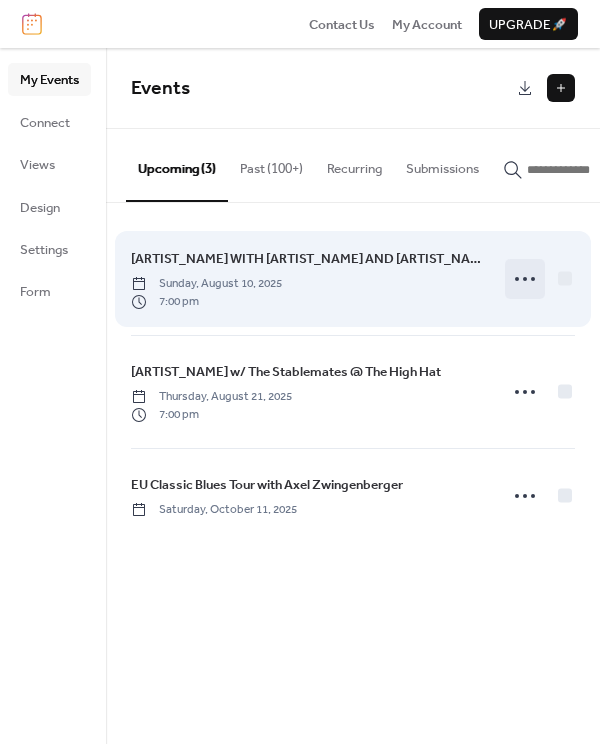 click 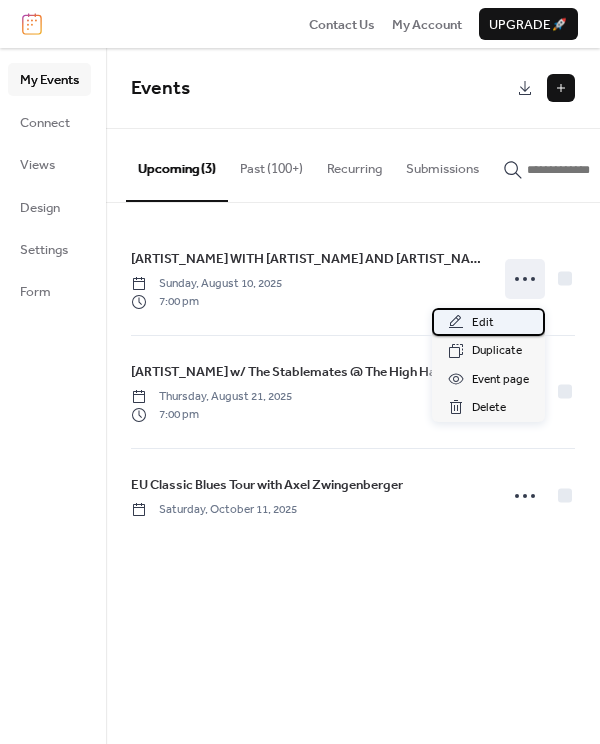 click on "Edit" at bounding box center [488, 322] 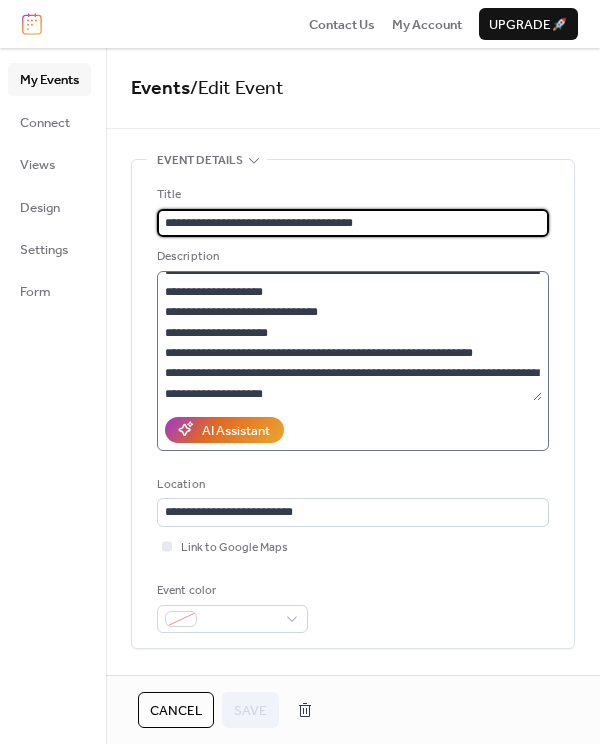 scroll, scrollTop: 58, scrollLeft: 0, axis: vertical 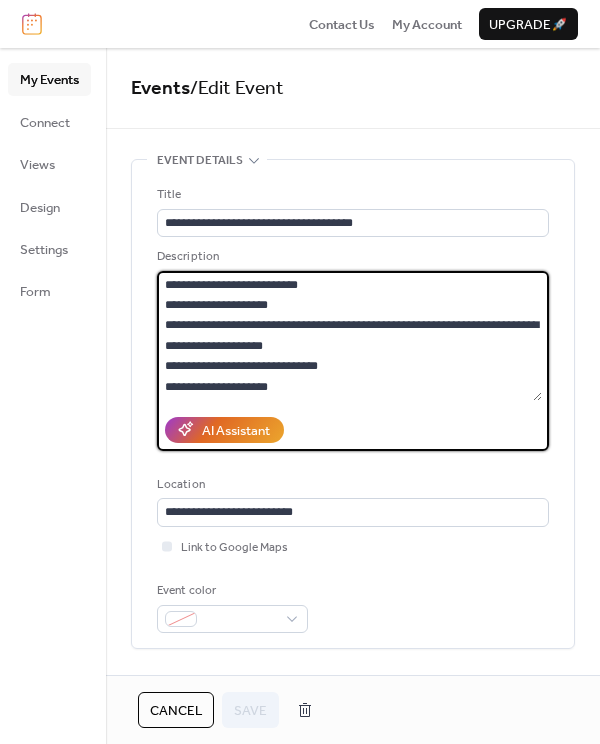 drag, startPoint x: 280, startPoint y: 390, endPoint x: 158, endPoint y: 269, distance: 171.8284 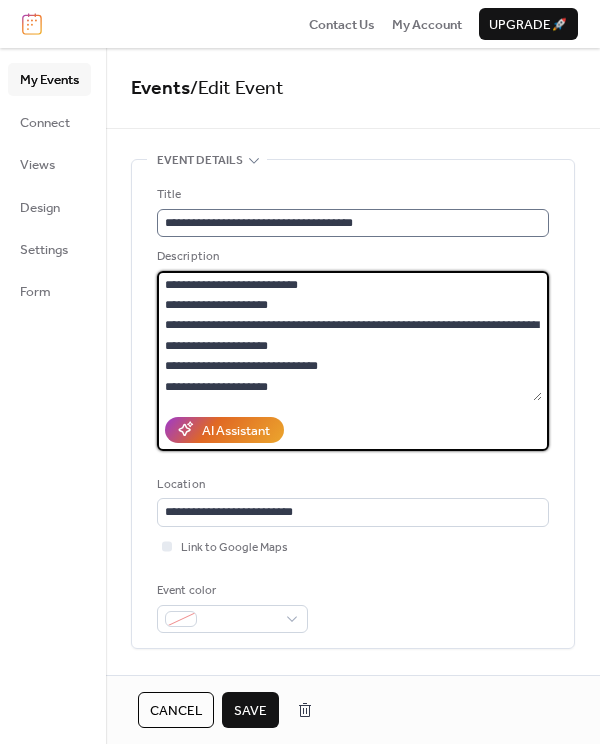 scroll, scrollTop: 0, scrollLeft: 0, axis: both 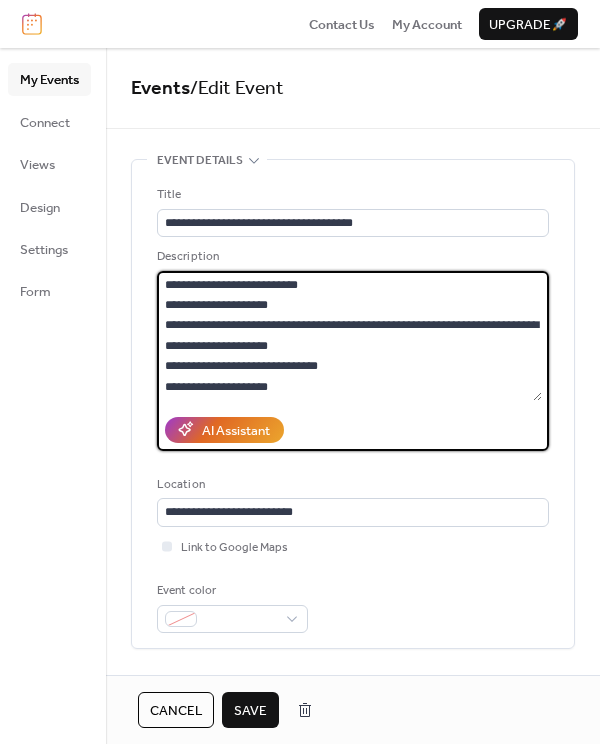 drag, startPoint x: 281, startPoint y: 386, endPoint x: 166, endPoint y: 287, distance: 151.74321 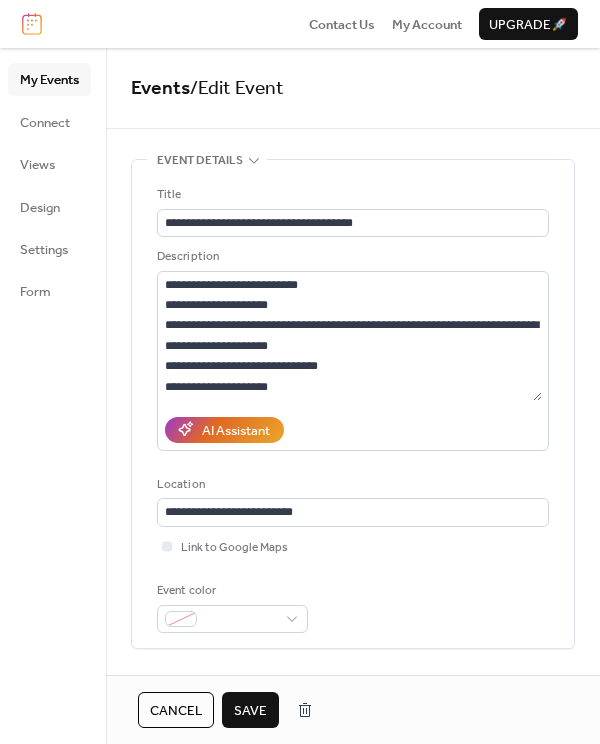 click on "Save" at bounding box center [250, 711] 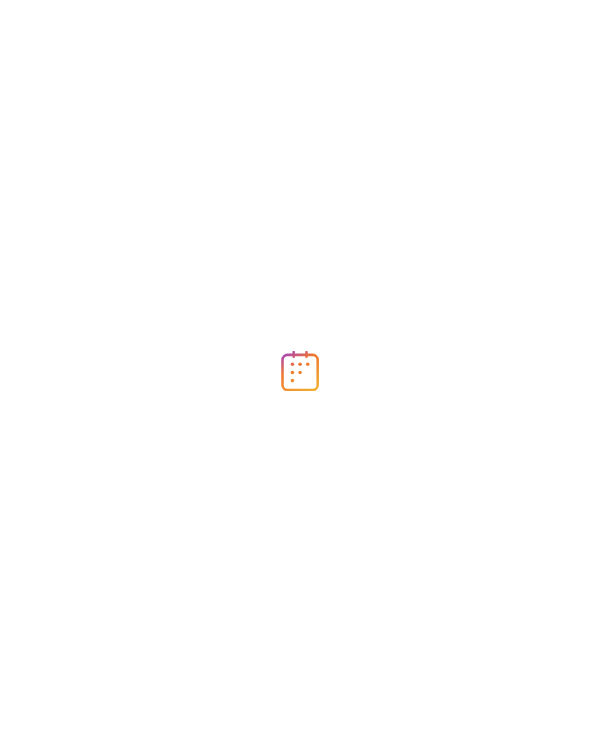 scroll, scrollTop: 0, scrollLeft: 0, axis: both 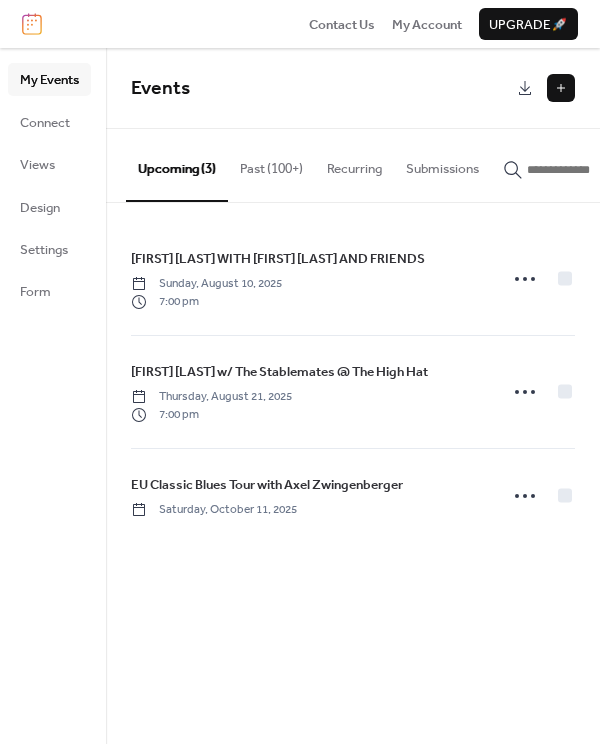 click at bounding box center [561, 88] 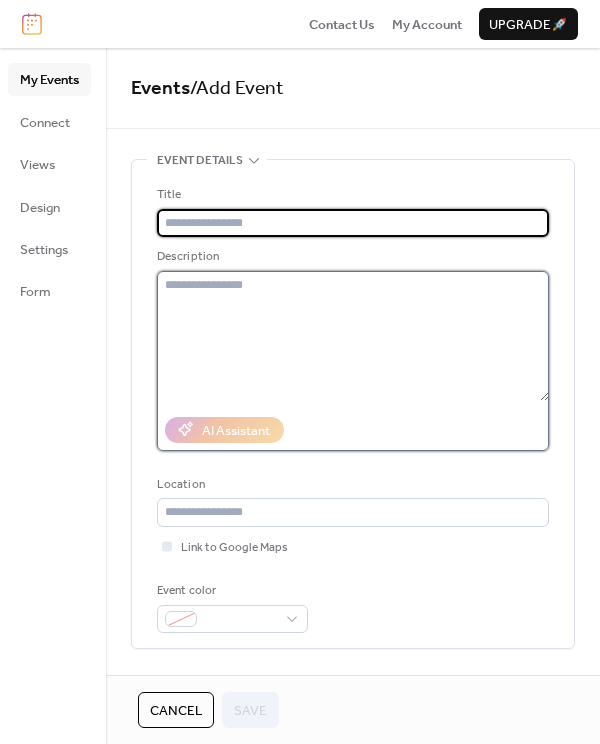 click at bounding box center (353, 336) 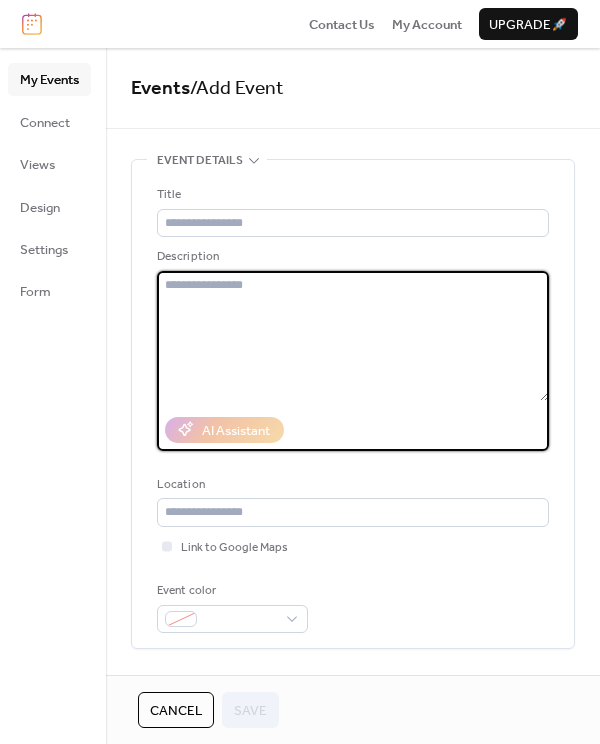 paste on "**********" 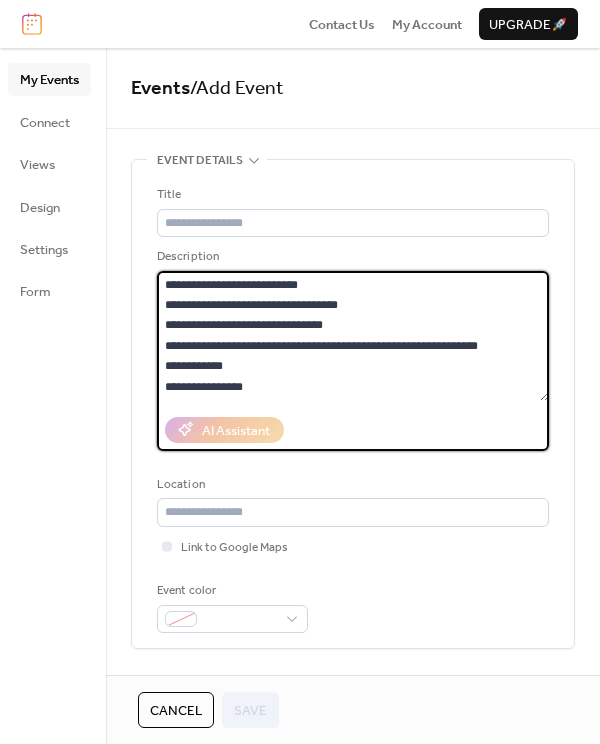 scroll, scrollTop: 15, scrollLeft: 0, axis: vertical 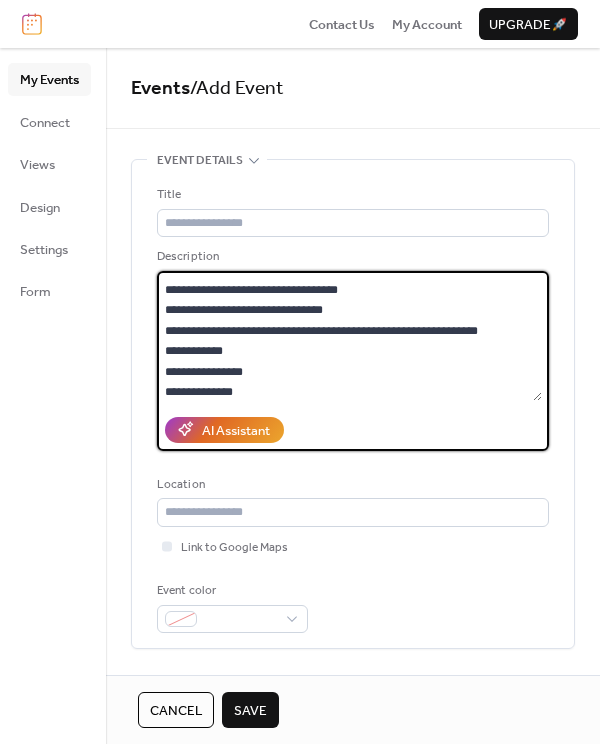 drag, startPoint x: 265, startPoint y: 290, endPoint x: 385, endPoint y: 312, distance: 122 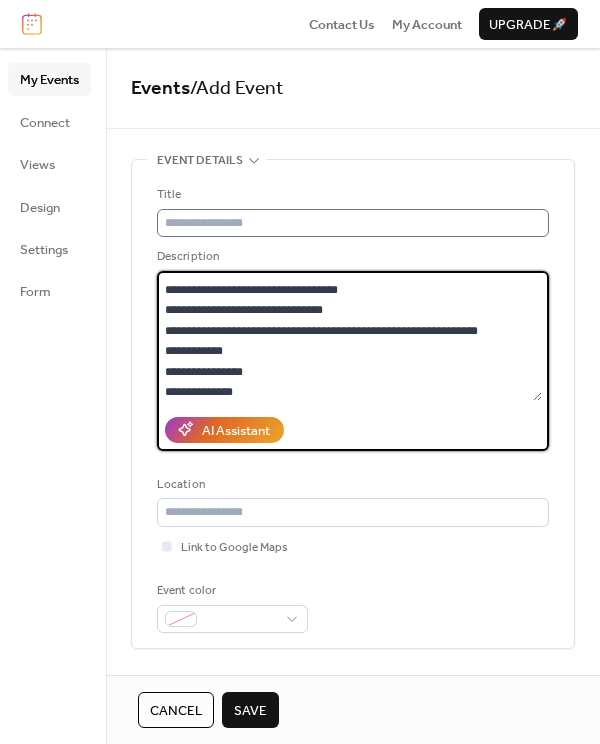 type on "**********" 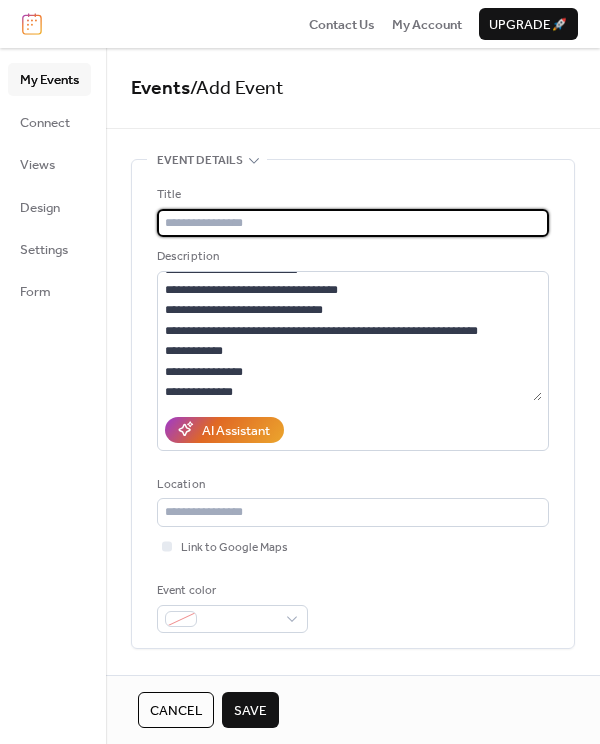 click at bounding box center [353, 223] 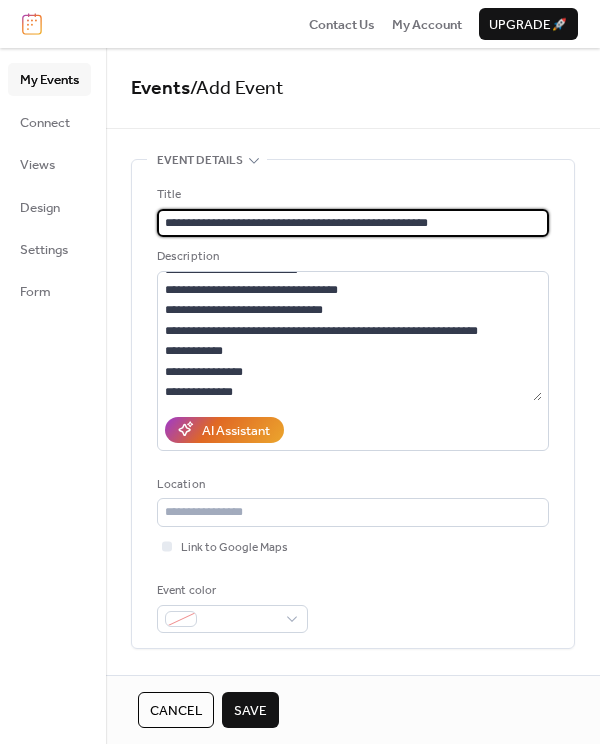 drag, startPoint x: 291, startPoint y: 225, endPoint x: 146, endPoint y: 223, distance: 145.0138 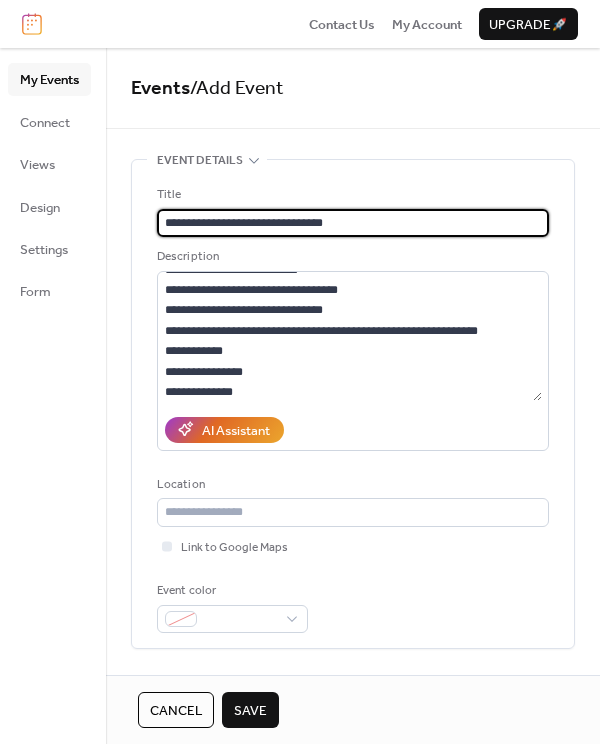 click on "**********" at bounding box center (353, 223) 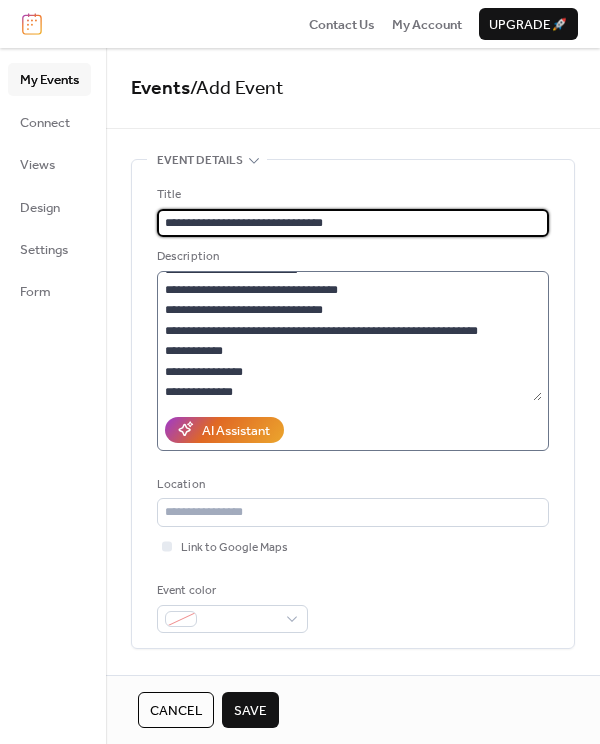 type on "**********" 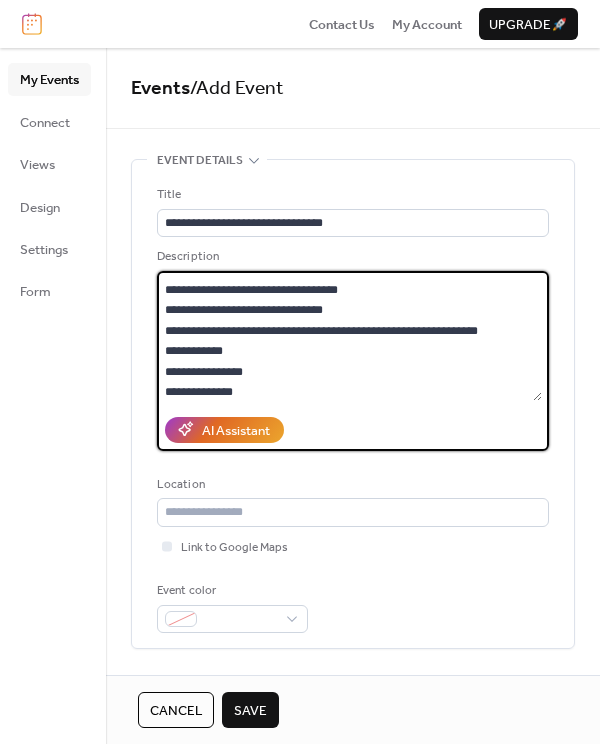 click on "**********" at bounding box center (349, 336) 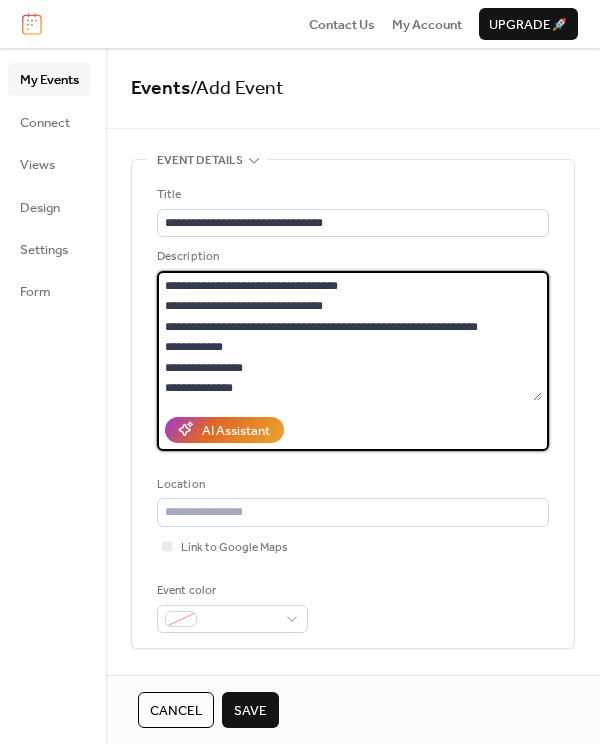 scroll, scrollTop: 18, scrollLeft: 0, axis: vertical 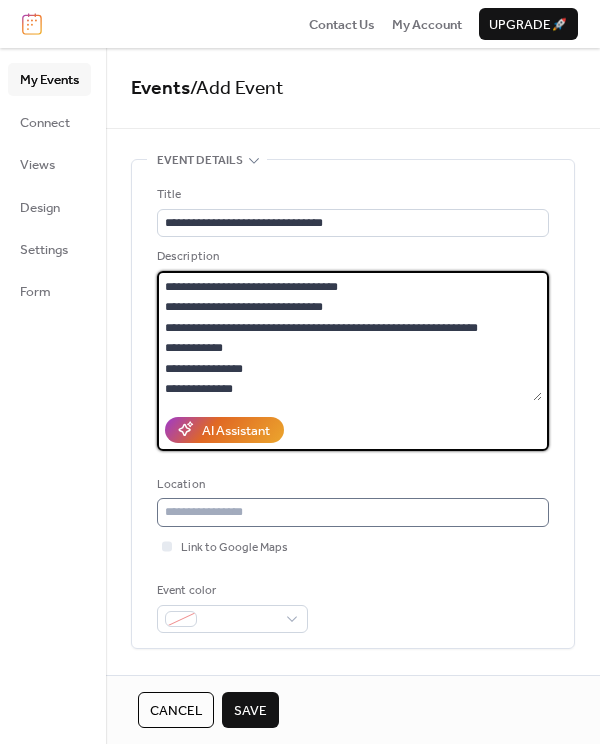 type on "**********" 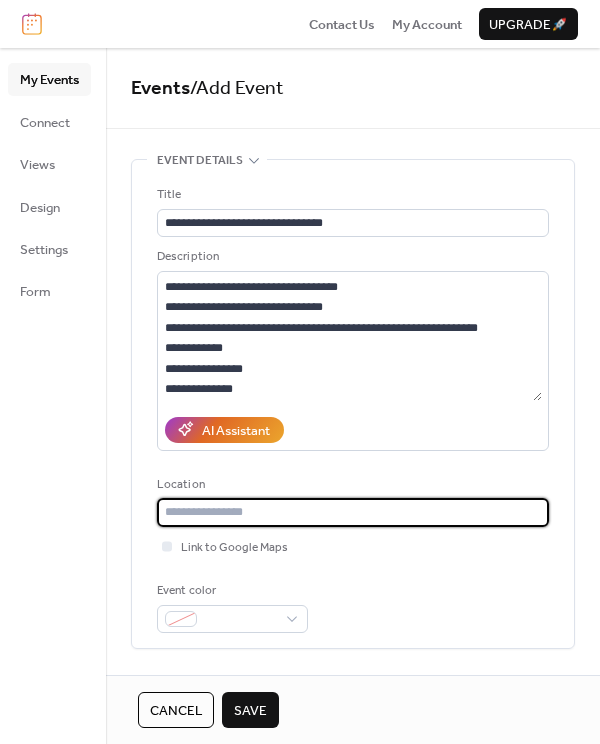 click at bounding box center (353, 512) 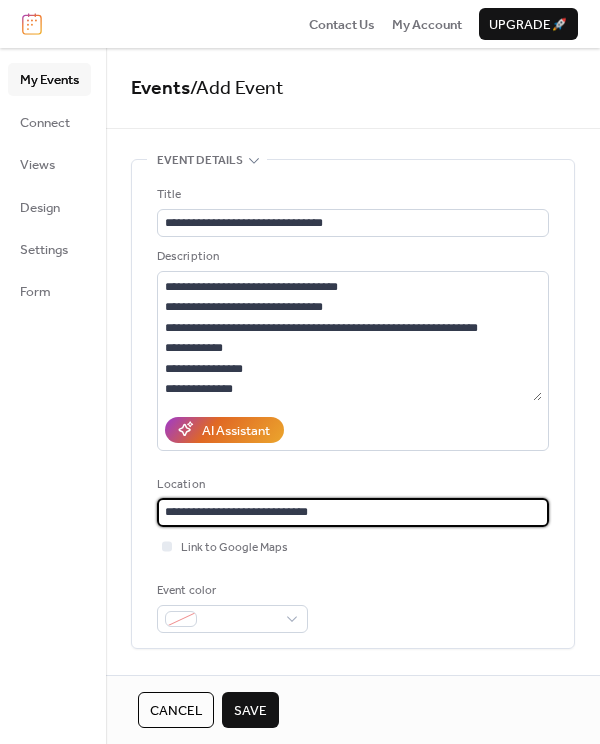 type on "**********" 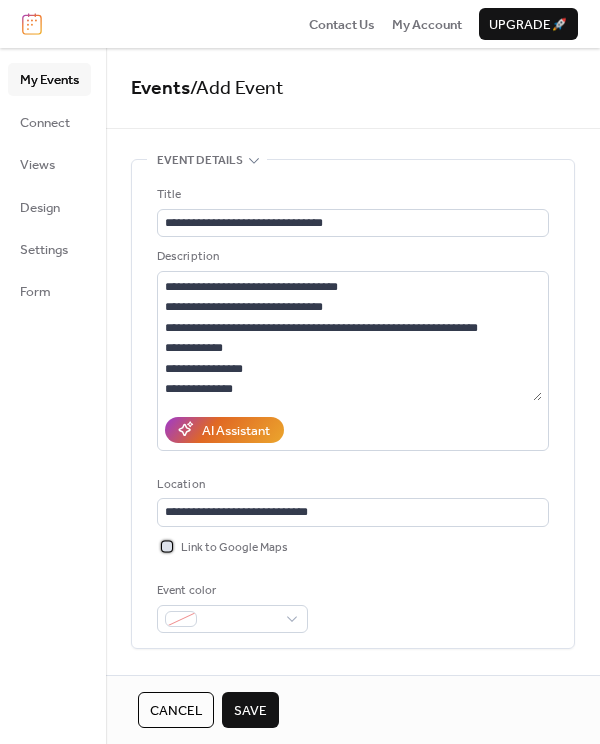 click at bounding box center [167, 546] 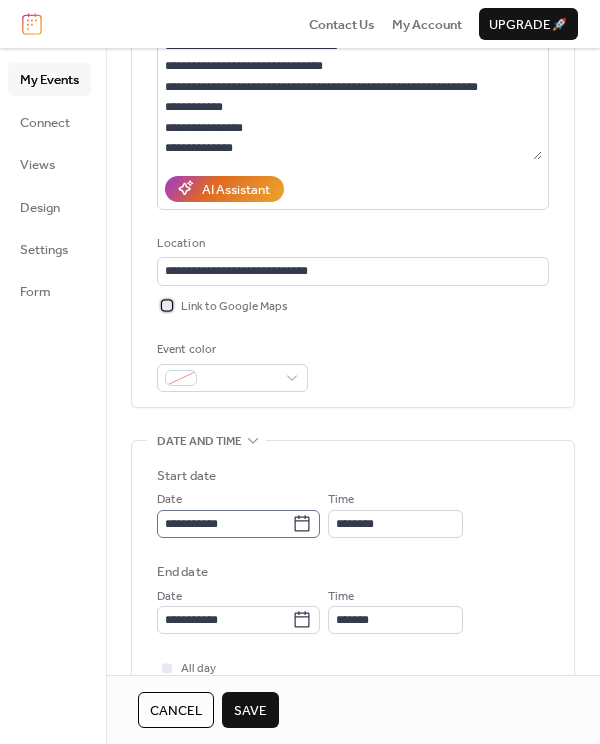 scroll, scrollTop: 257, scrollLeft: 0, axis: vertical 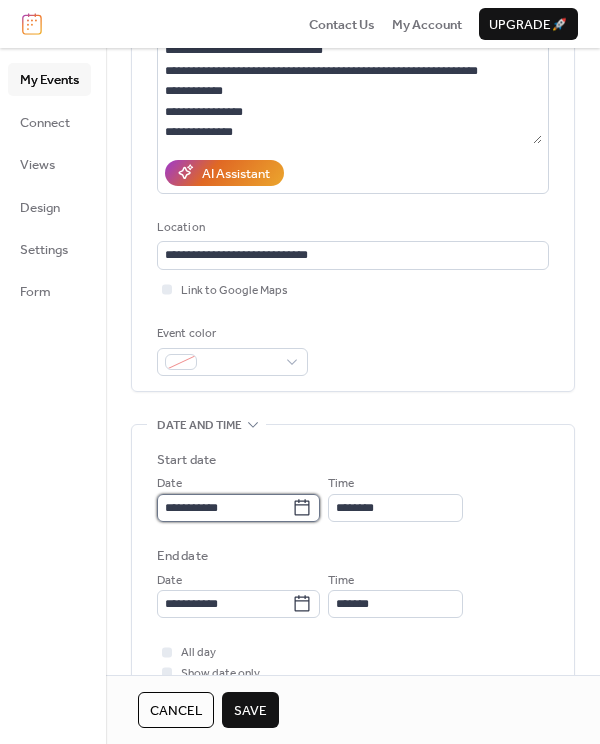 click on "**********" at bounding box center [224, 508] 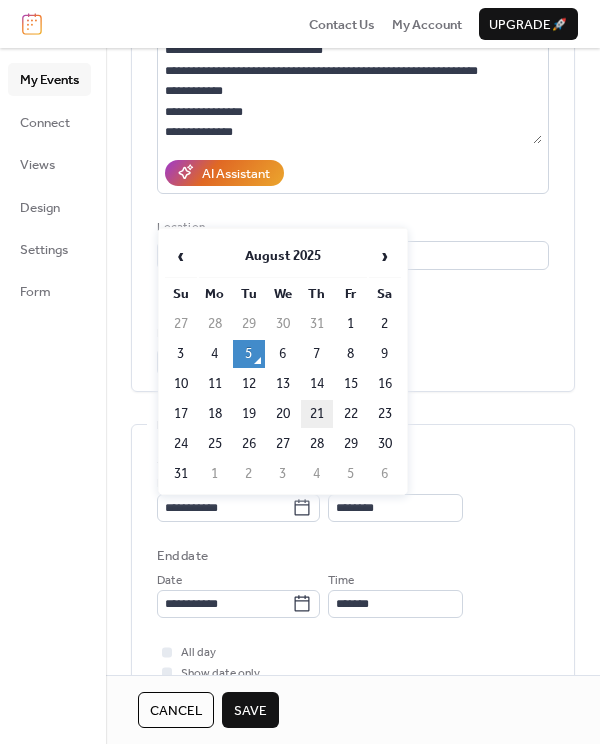 click on "21" at bounding box center (317, 414) 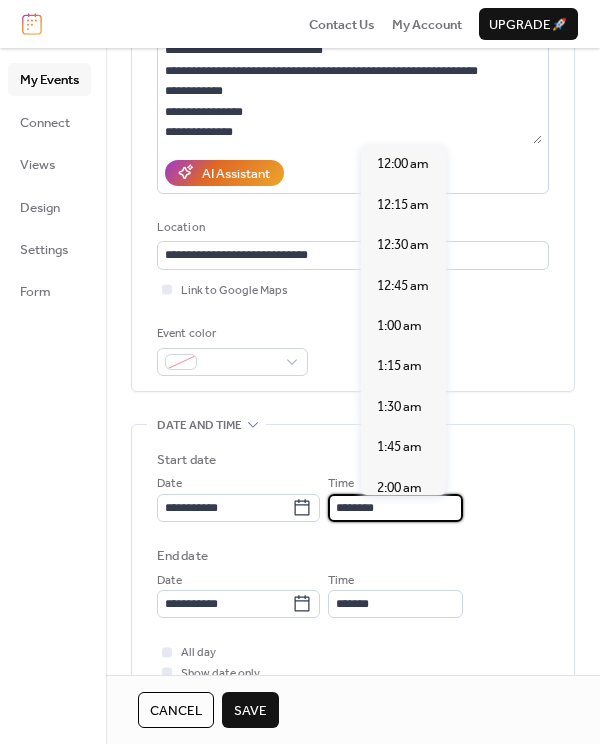 click on "********" at bounding box center [395, 508] 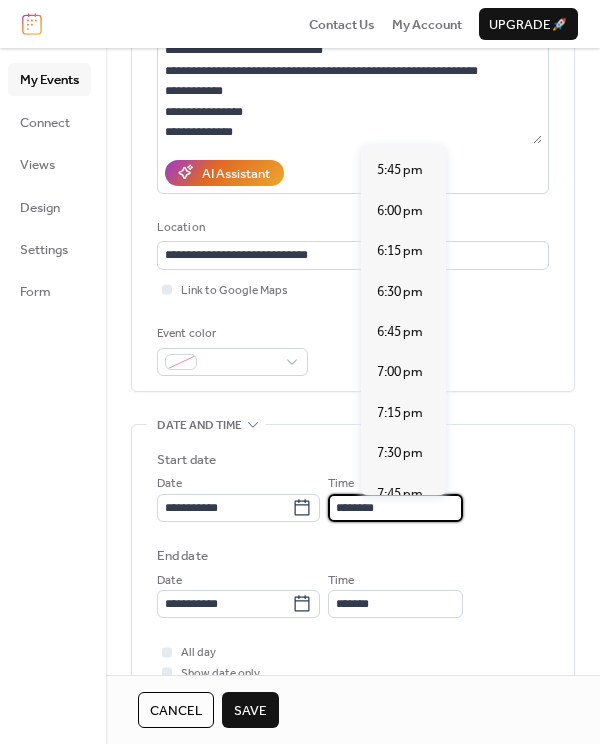 scroll, scrollTop: 2861, scrollLeft: 0, axis: vertical 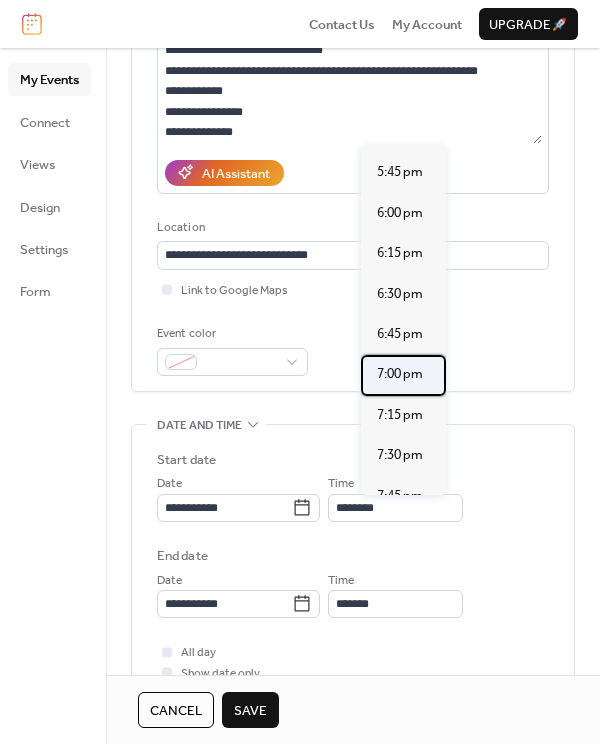 click on "7:00 pm" at bounding box center (400, 374) 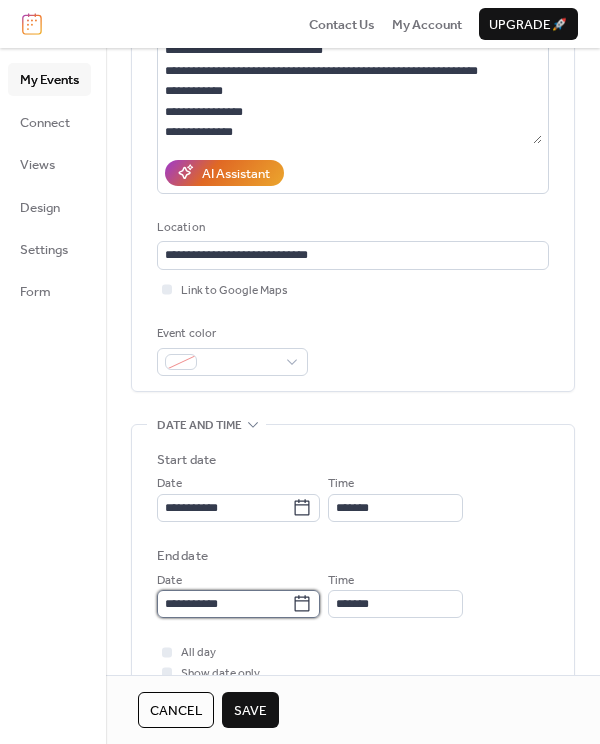 click on "**********" at bounding box center (224, 604) 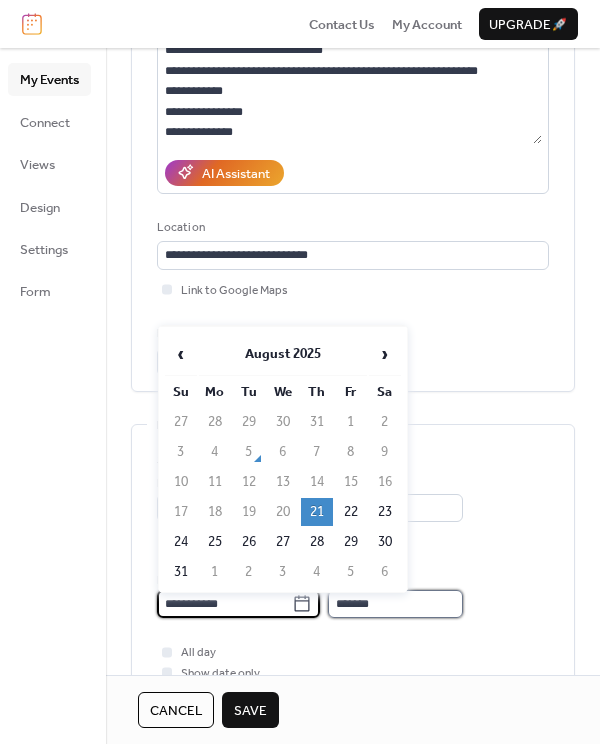 click on "*******" at bounding box center [395, 604] 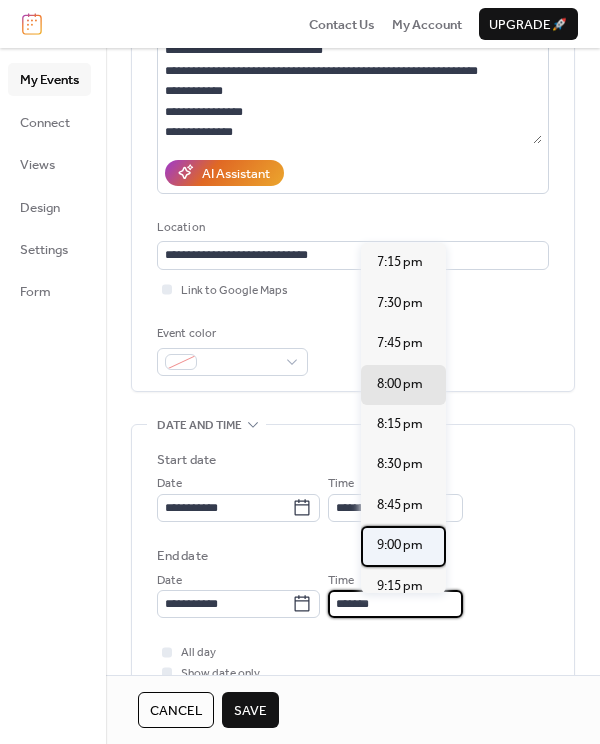 click on "9:00 pm" at bounding box center (403, 546) 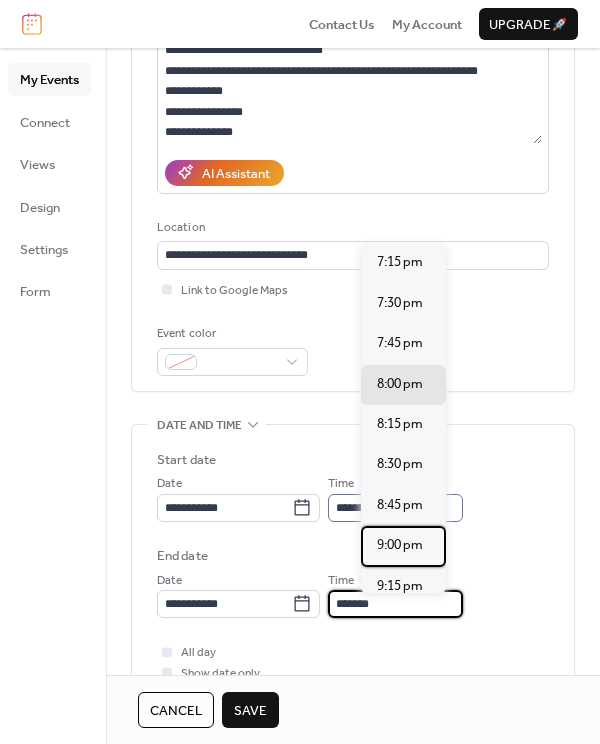 type on "*******" 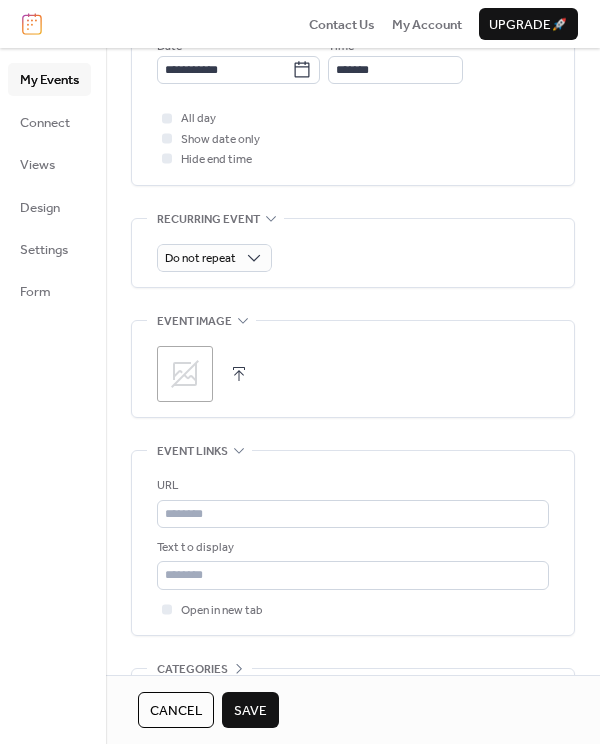 scroll, scrollTop: 792, scrollLeft: 0, axis: vertical 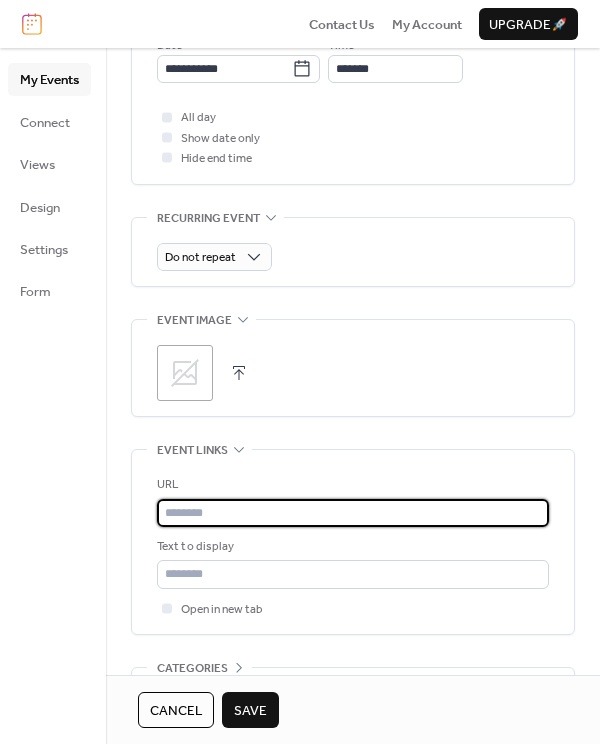 click at bounding box center (353, 513) 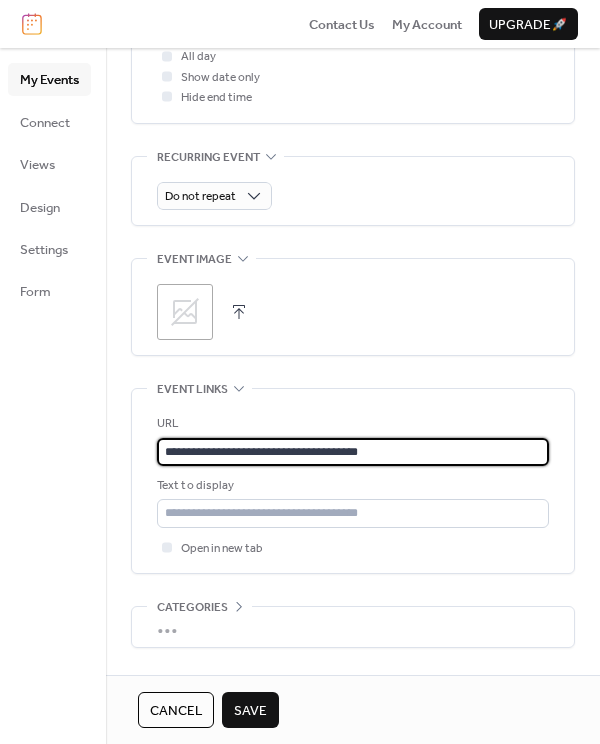 scroll, scrollTop: 858, scrollLeft: 0, axis: vertical 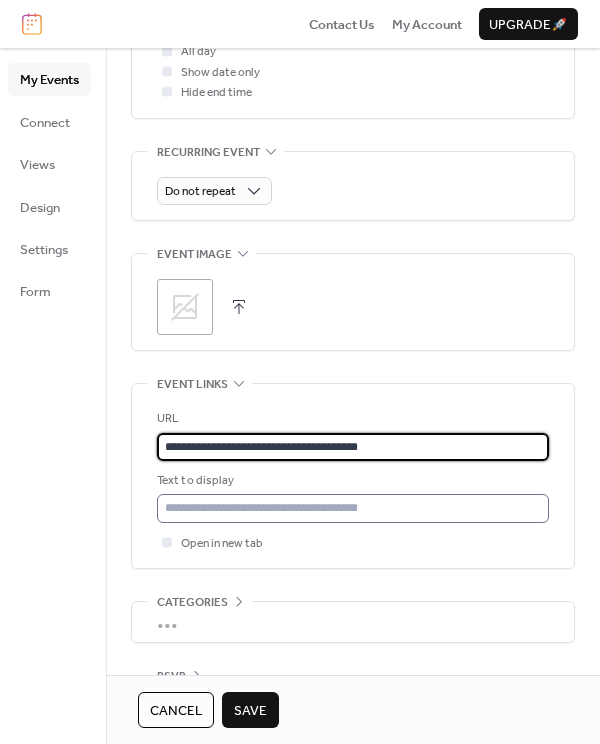 type on "**********" 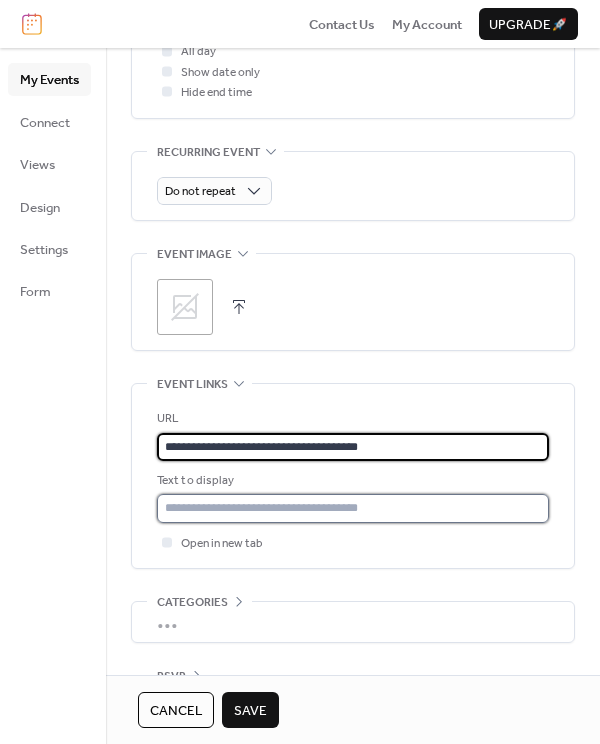 click at bounding box center (353, 508) 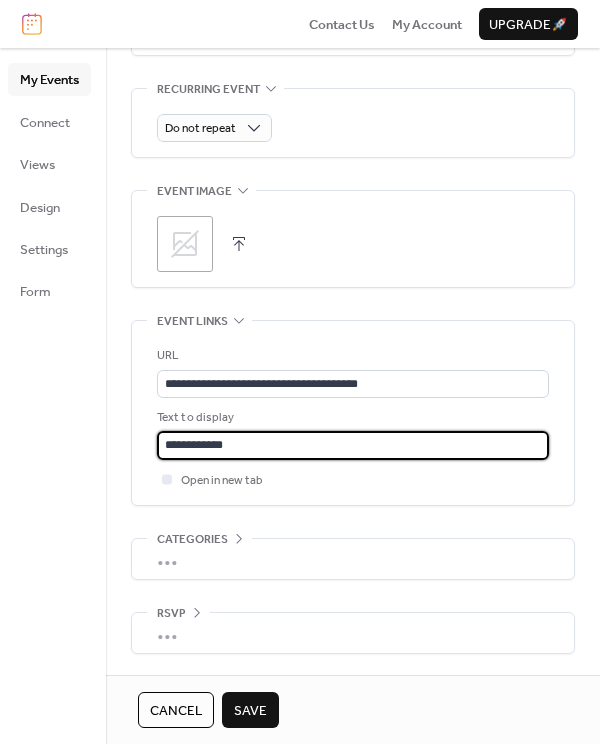 scroll, scrollTop: 928, scrollLeft: 0, axis: vertical 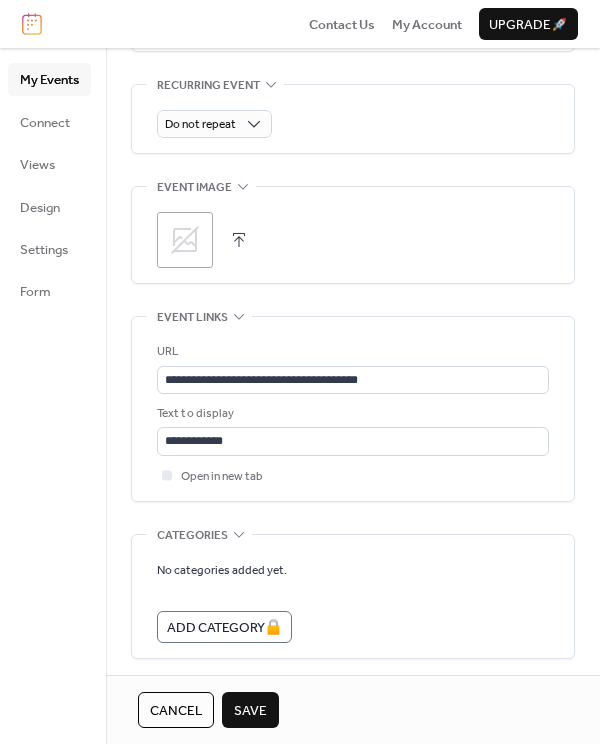 click on "**********" at bounding box center (353, -17) 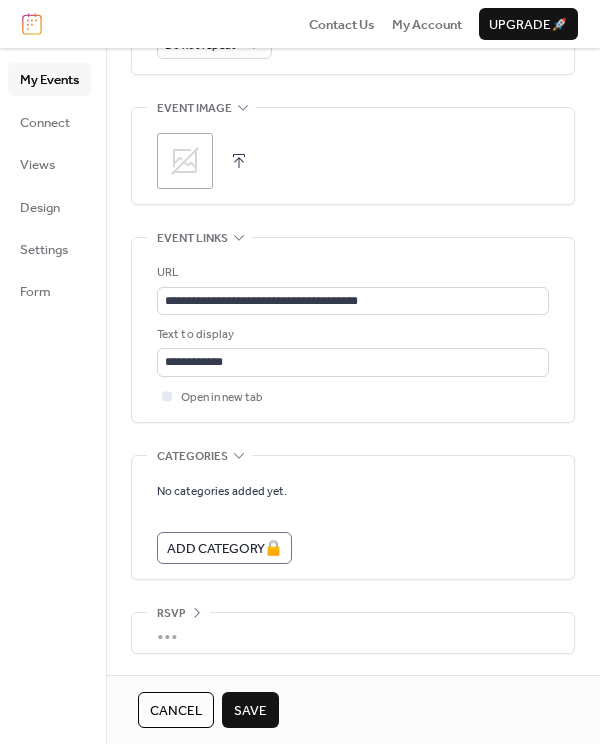 scroll, scrollTop: 1010, scrollLeft: 0, axis: vertical 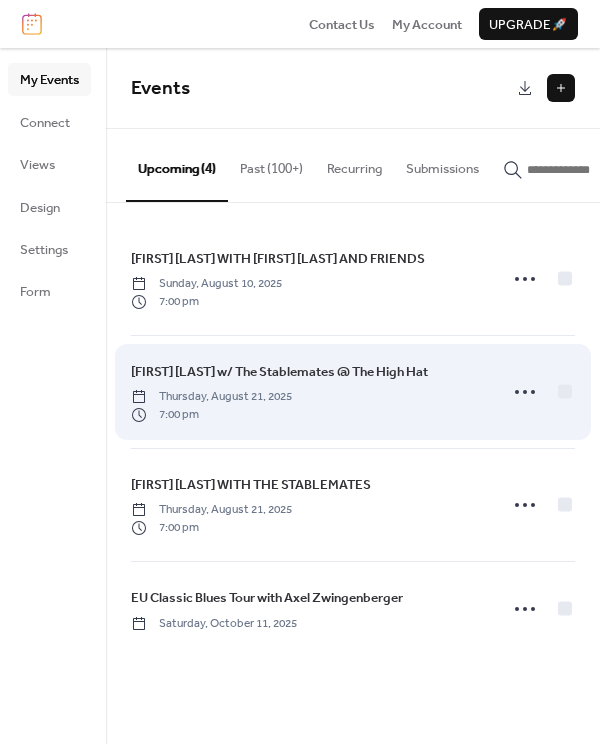 click on "Lila Ammons w/ The Stablemates @ The High Hat Thursday, August 21, 2025 7:00 pm" at bounding box center (308, 392) 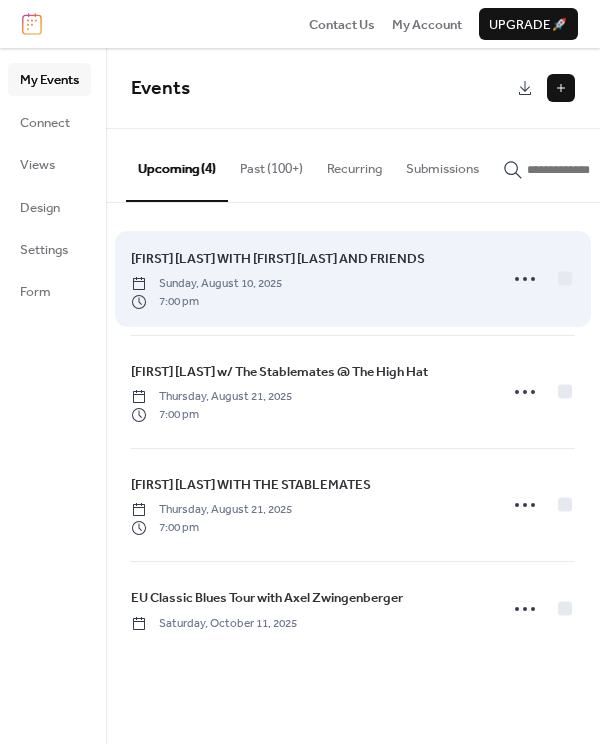 click on "[ARTIST_NAME] WITH [ARTIST_NAME] AND [ARTIST_NAME] [DAY], [MONTH] [DATE], [YEAR] [TIME]" at bounding box center (308, 279) 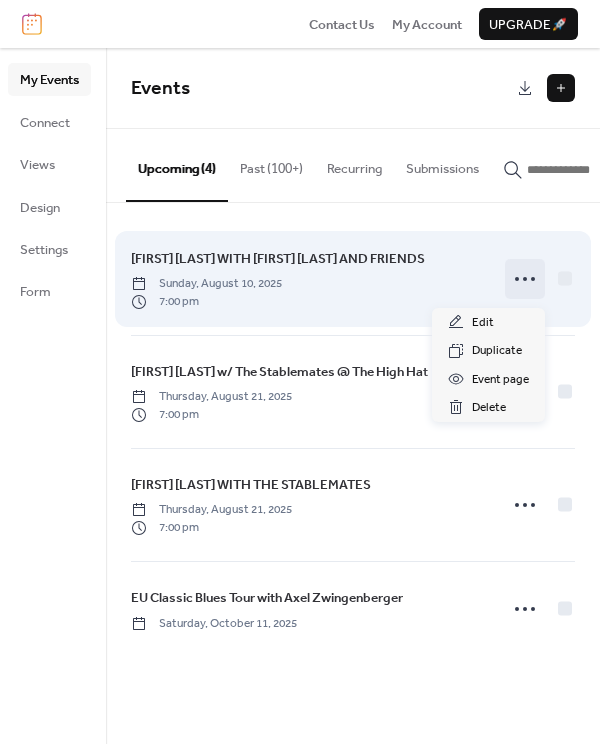 click 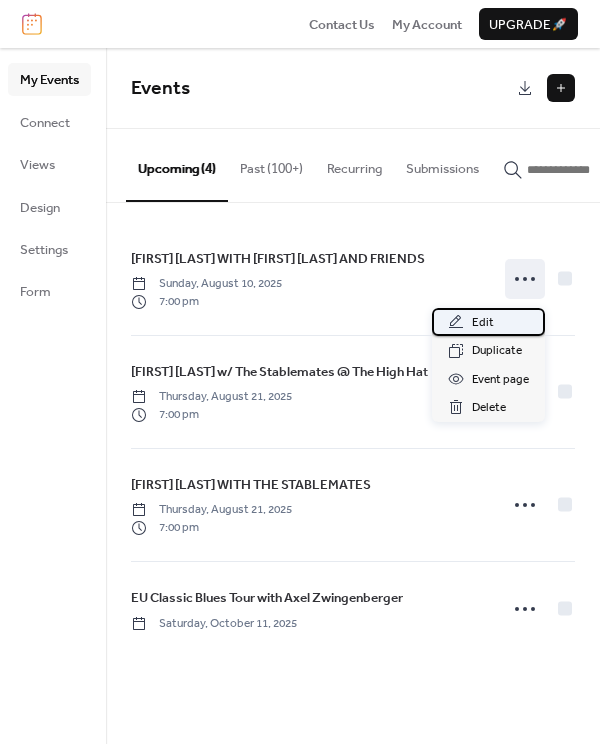 click on "Edit" at bounding box center (483, 323) 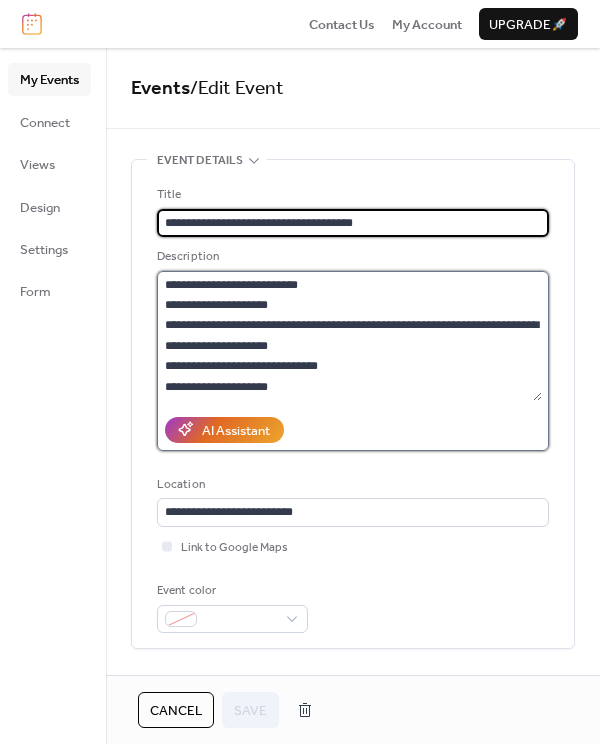 click on "**********" at bounding box center (349, 336) 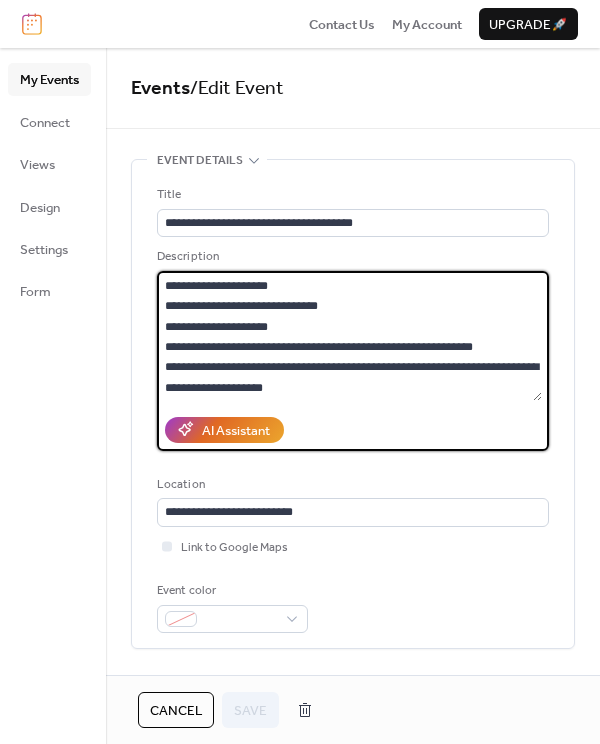 scroll, scrollTop: 58, scrollLeft: 0, axis: vertical 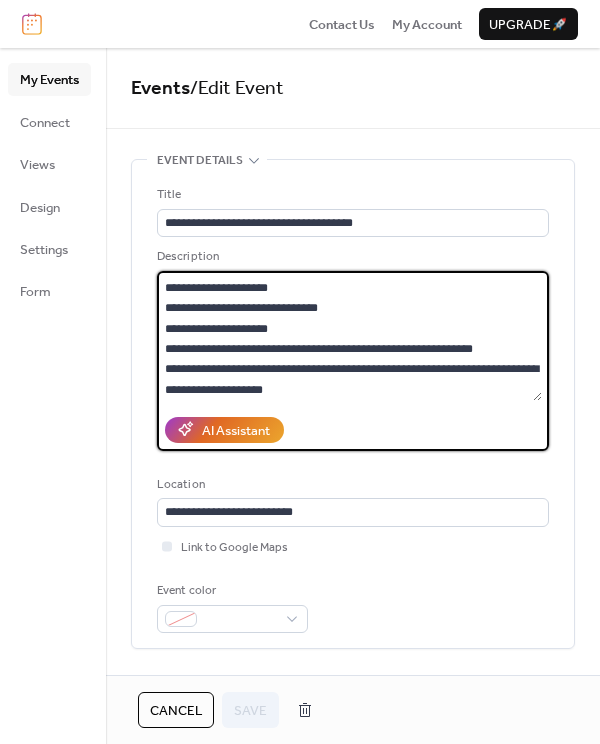 click on "**********" at bounding box center [349, 336] 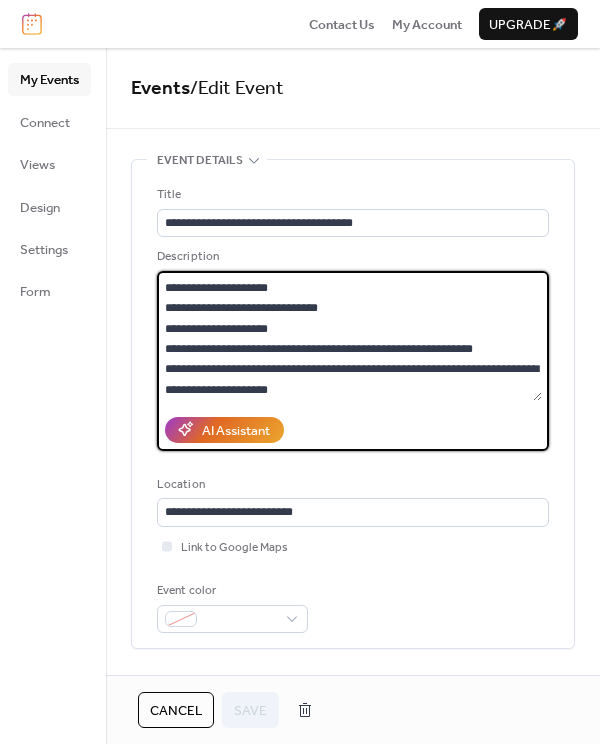 scroll, scrollTop: 75, scrollLeft: 0, axis: vertical 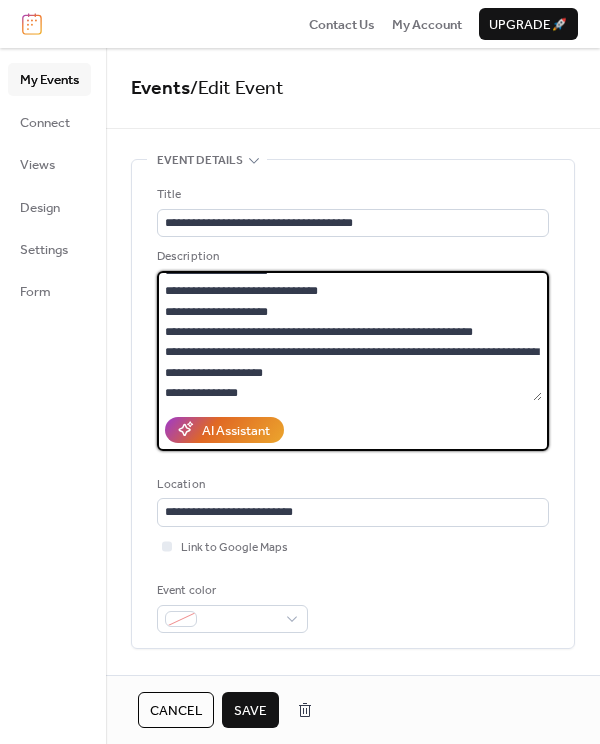 type on "**********" 